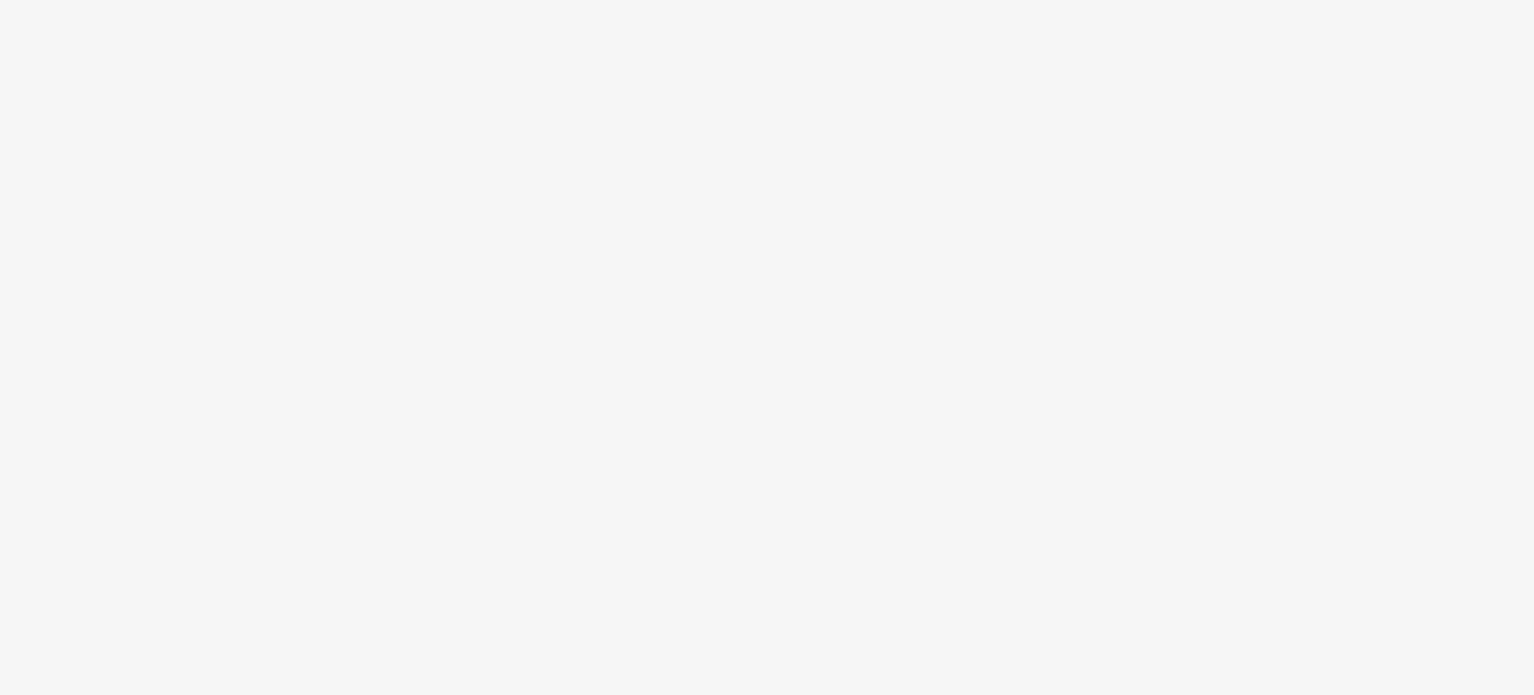 scroll, scrollTop: 0, scrollLeft: 0, axis: both 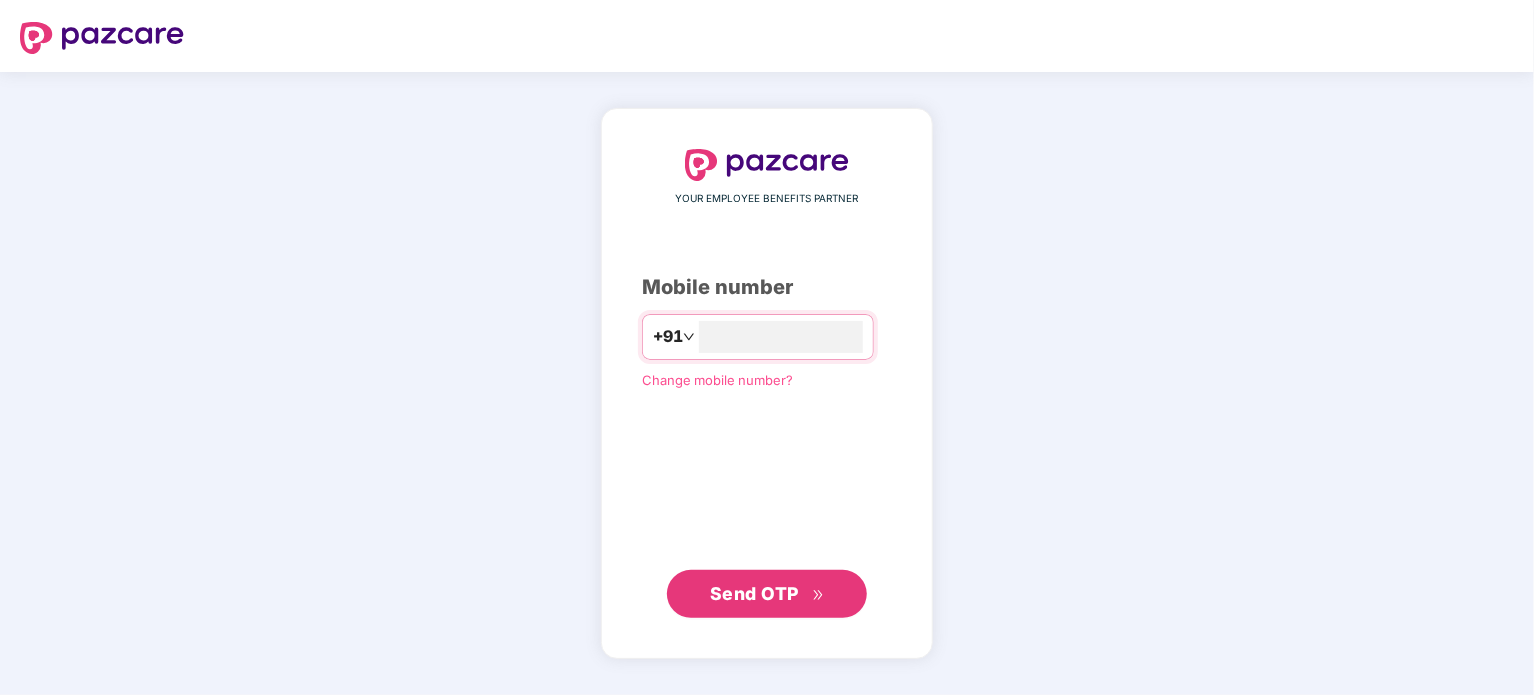 type on "**********" 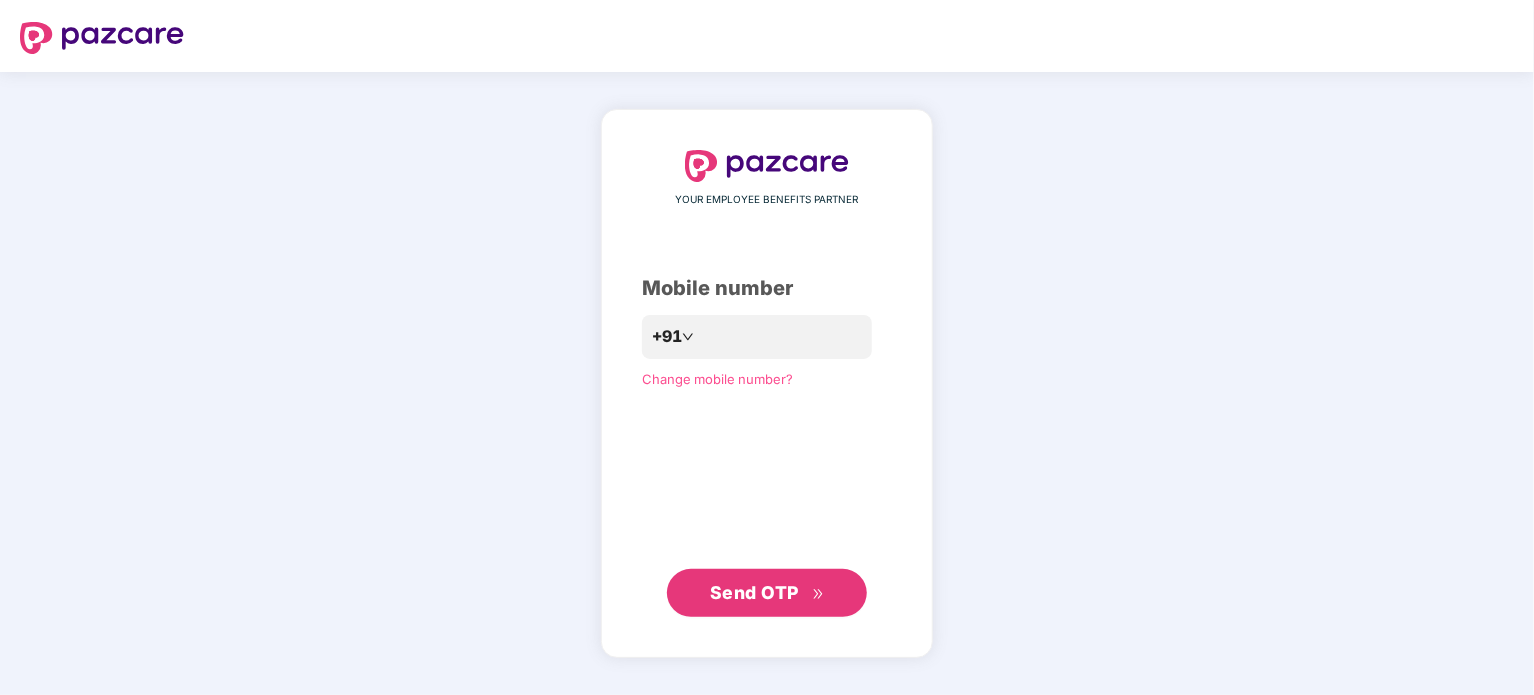 click on "Send OTP" at bounding box center (767, 593) 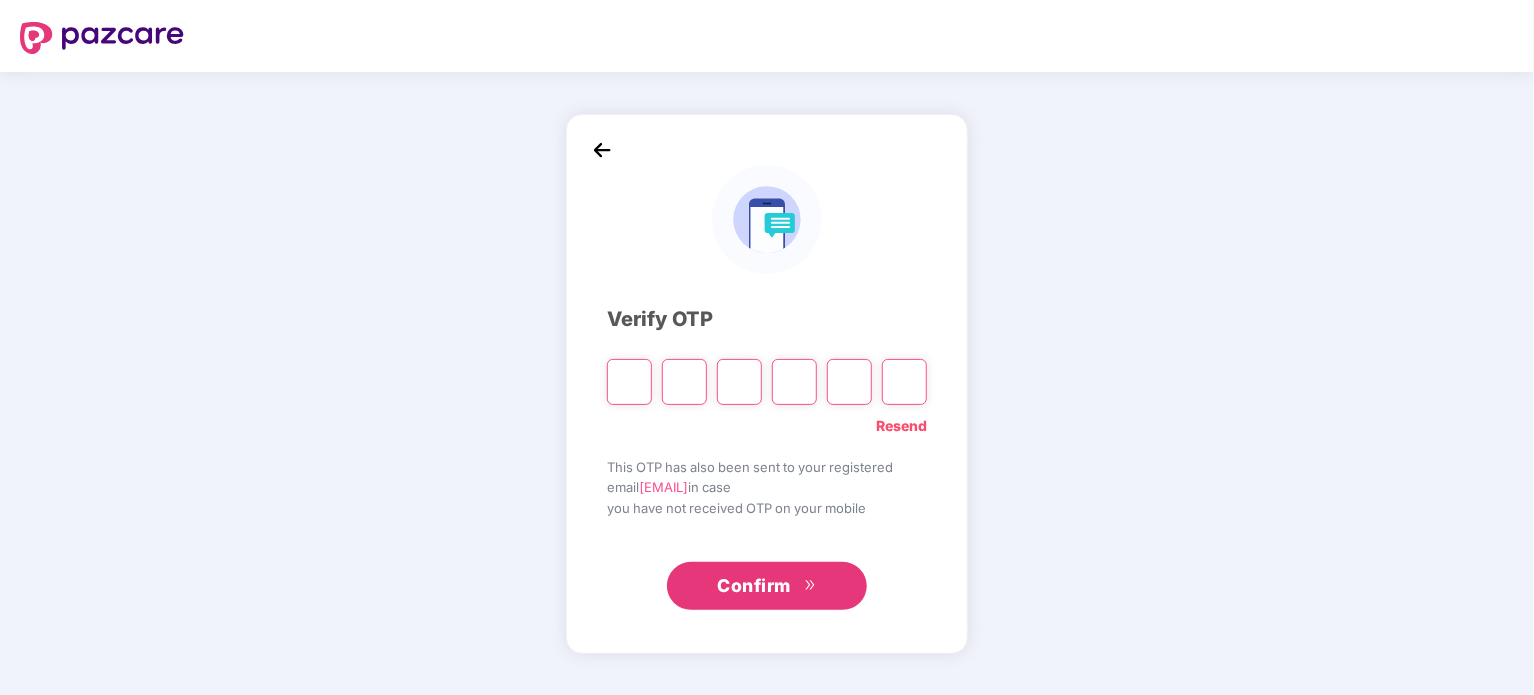 type on "*" 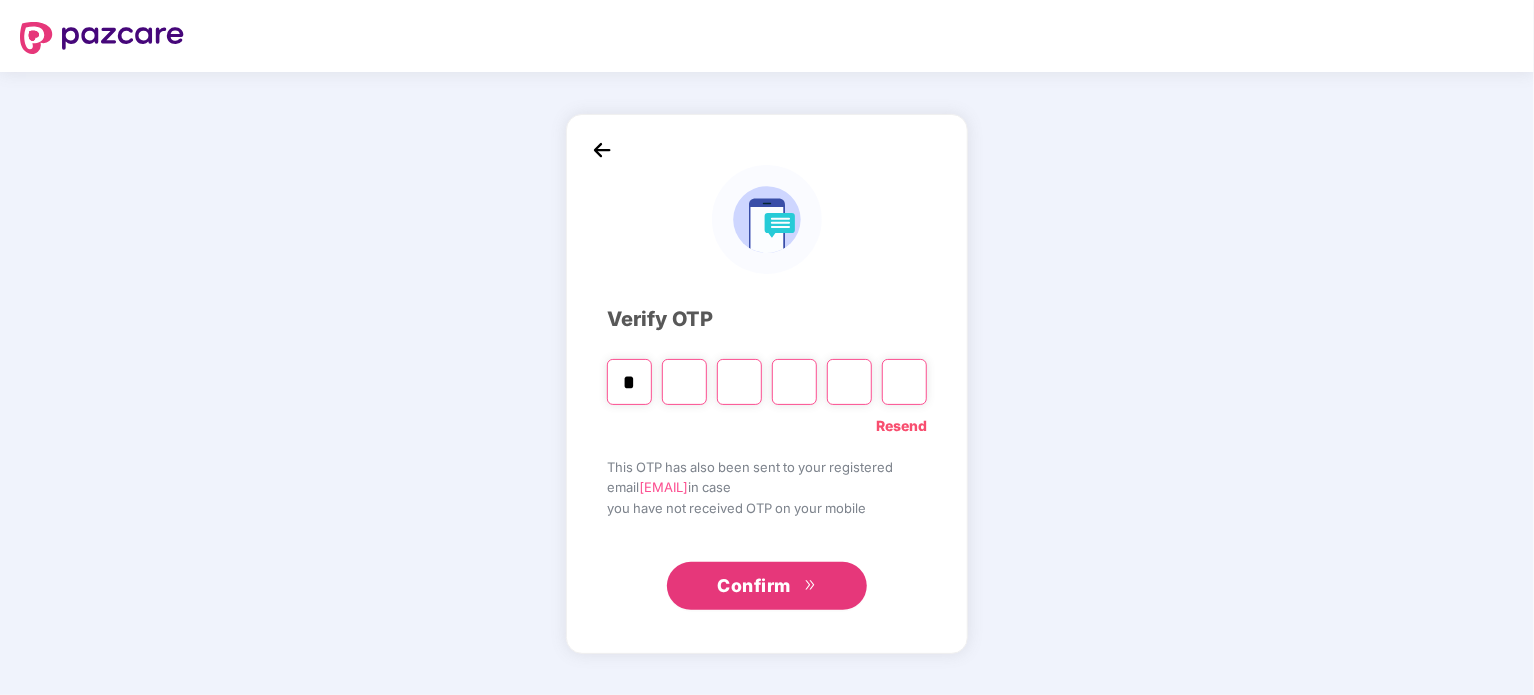 type on "*" 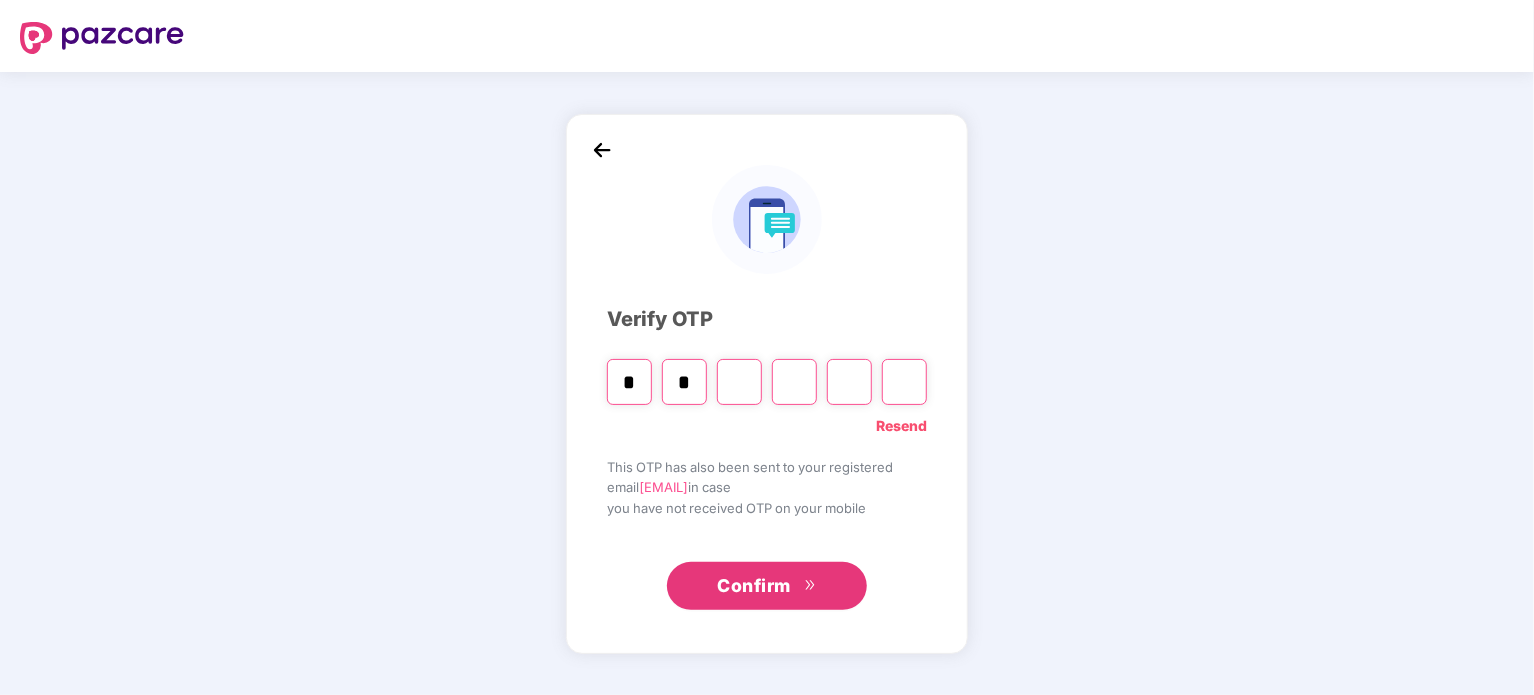 type on "*" 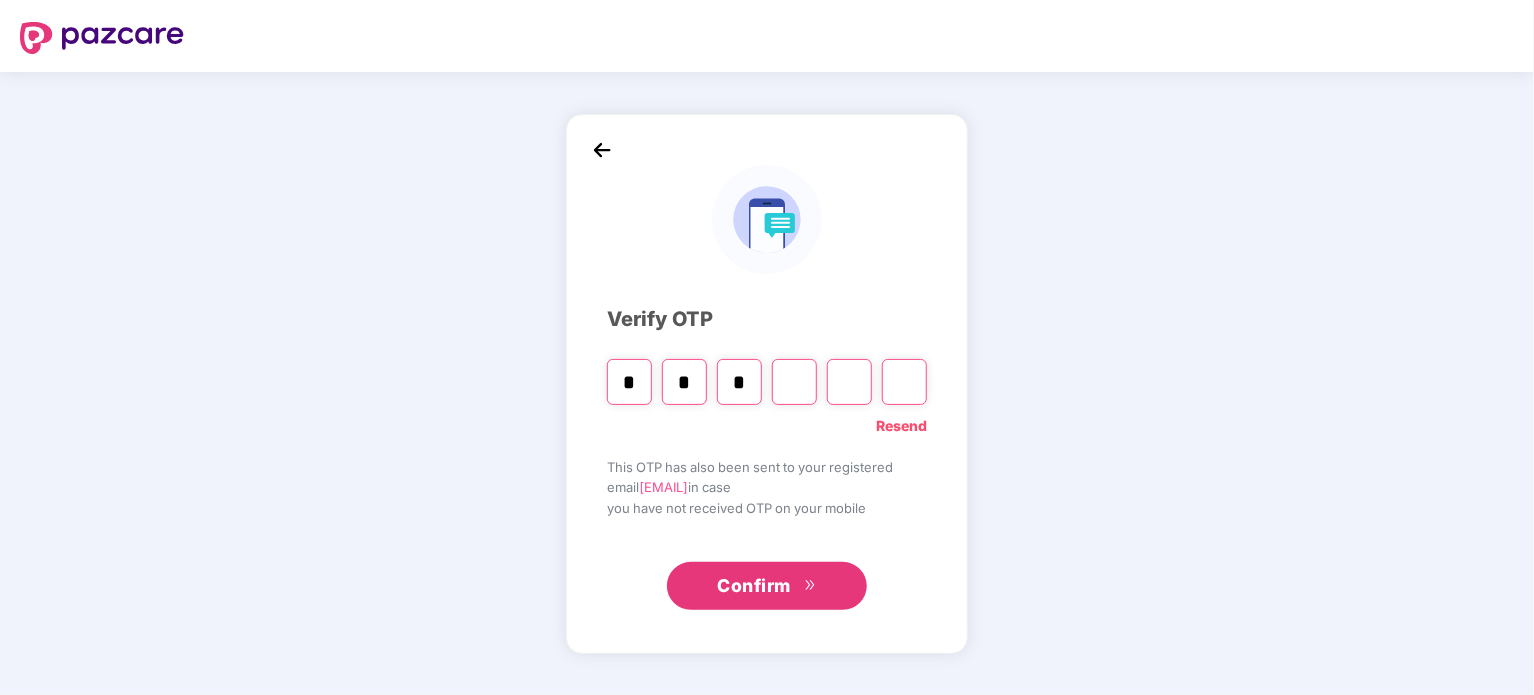 type on "*" 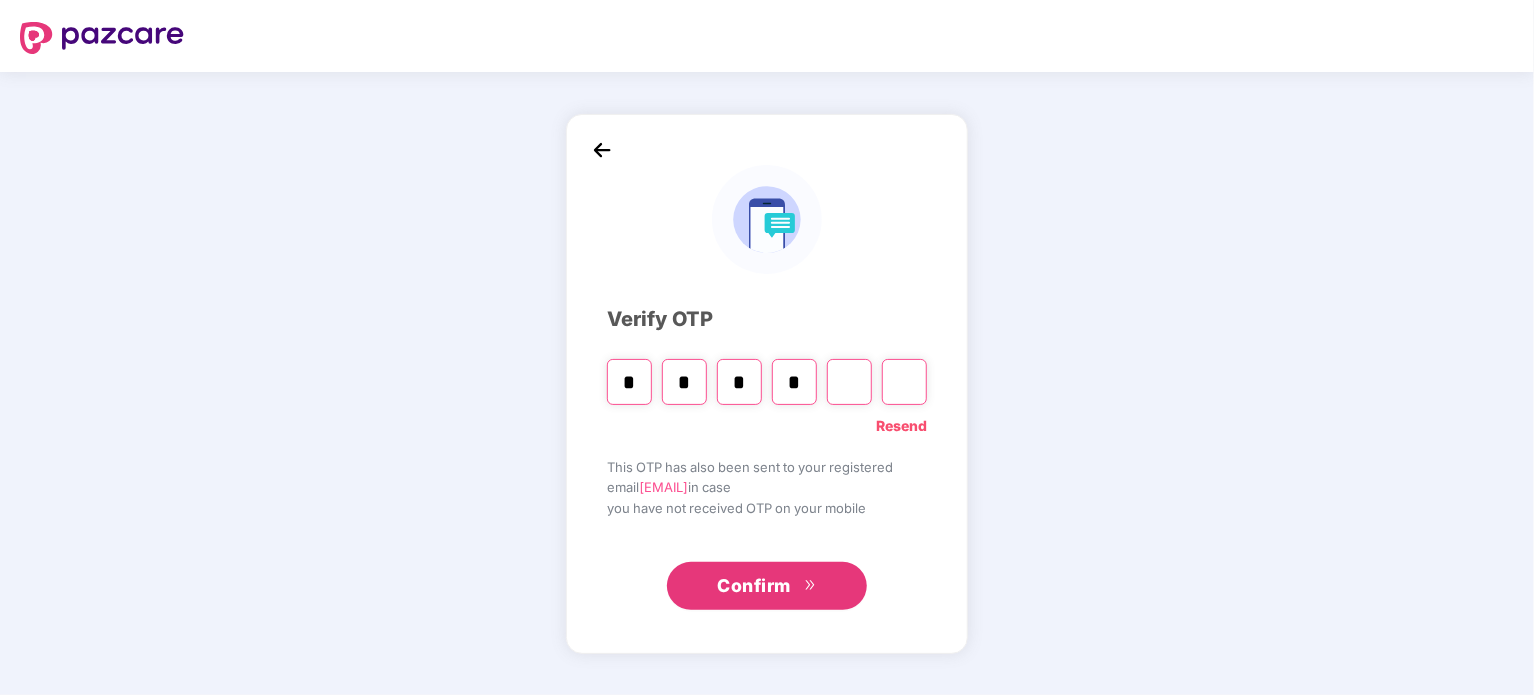 type on "*" 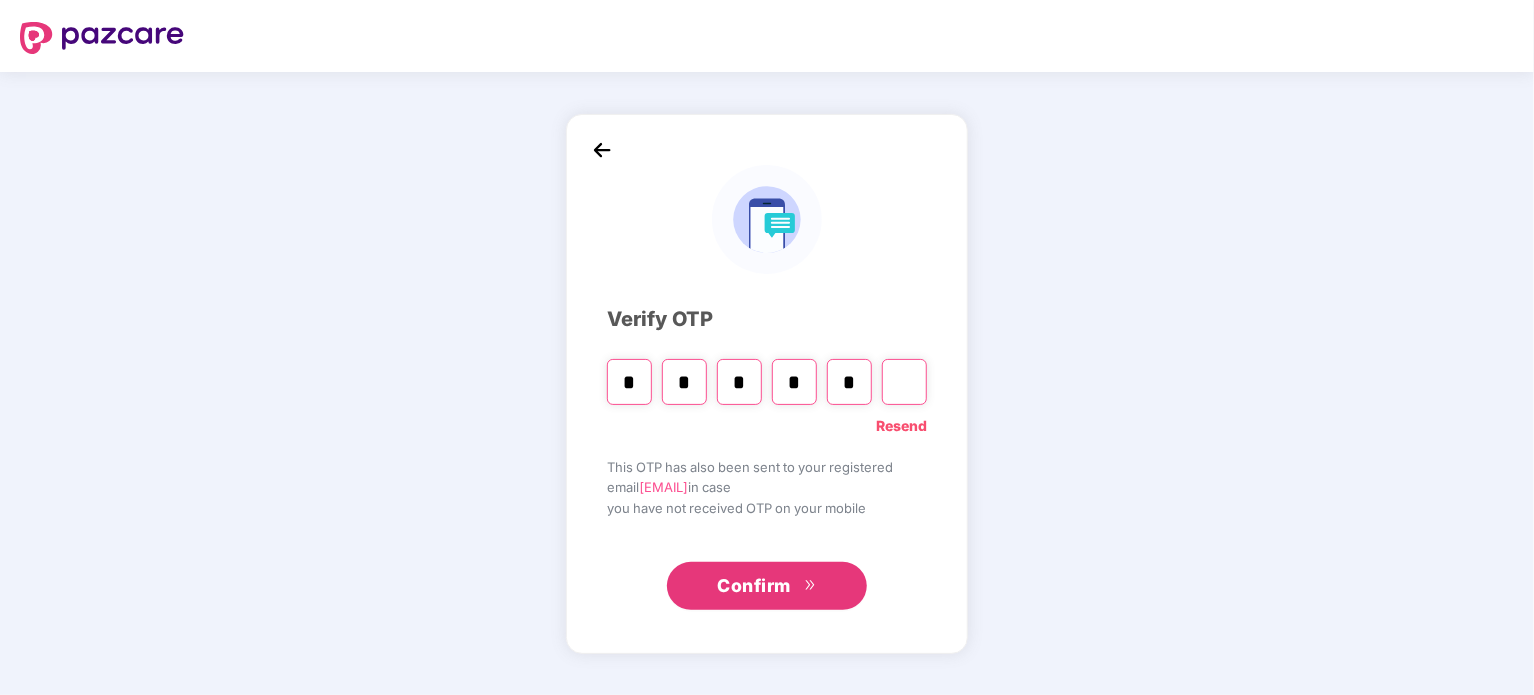 type on "*" 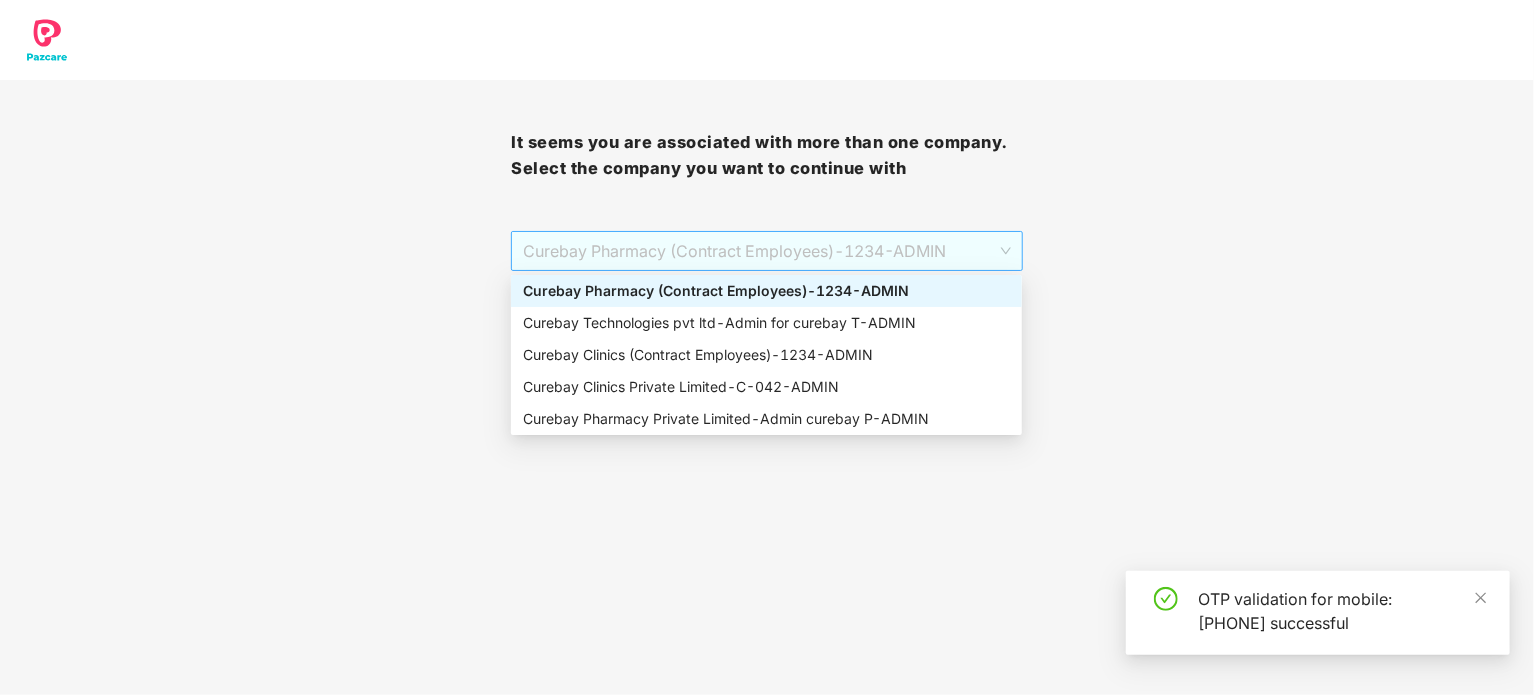 click on "Curebay Pharmacy (Contract Employees)  -  1234  -  ADMIN" at bounding box center [766, 251] 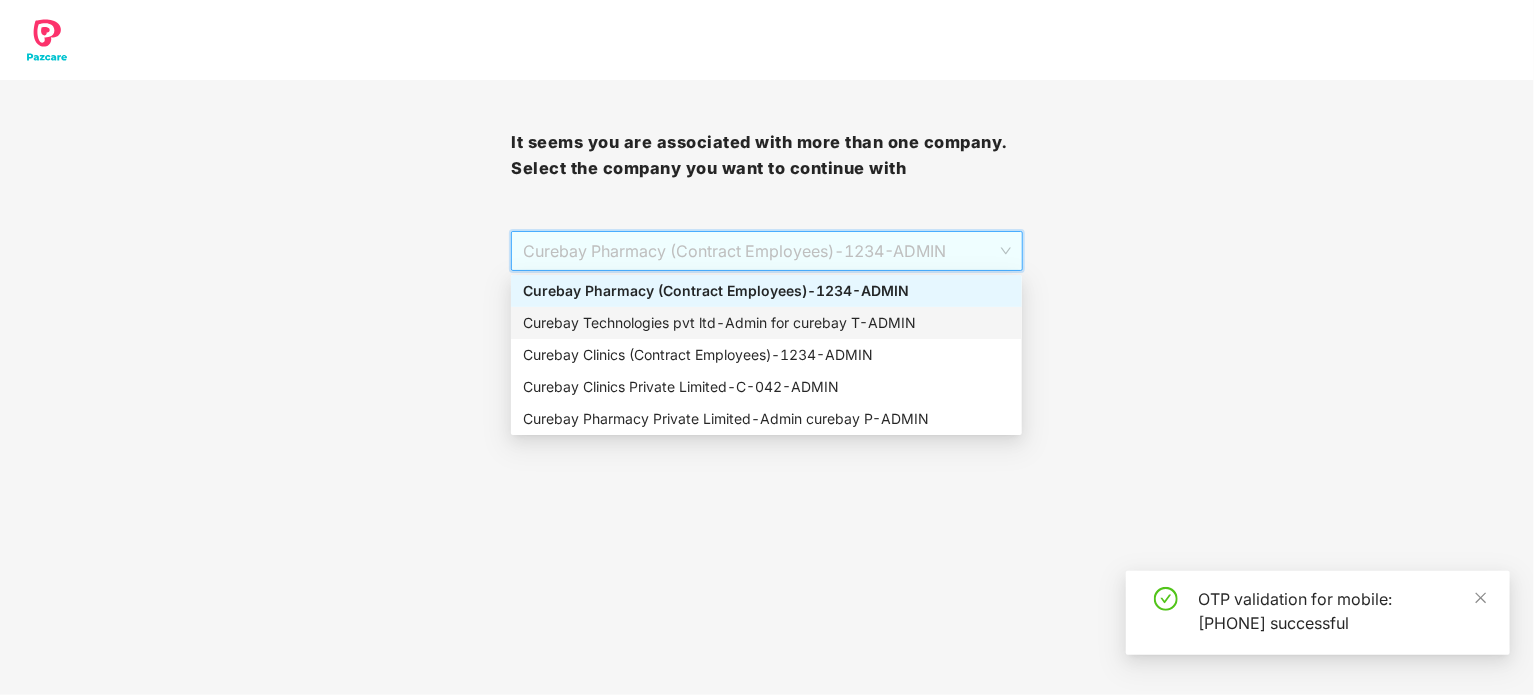 click on "Curebay Technologies pvt ltd  -  Admin for curebay T  -  ADMIN" at bounding box center [766, 323] 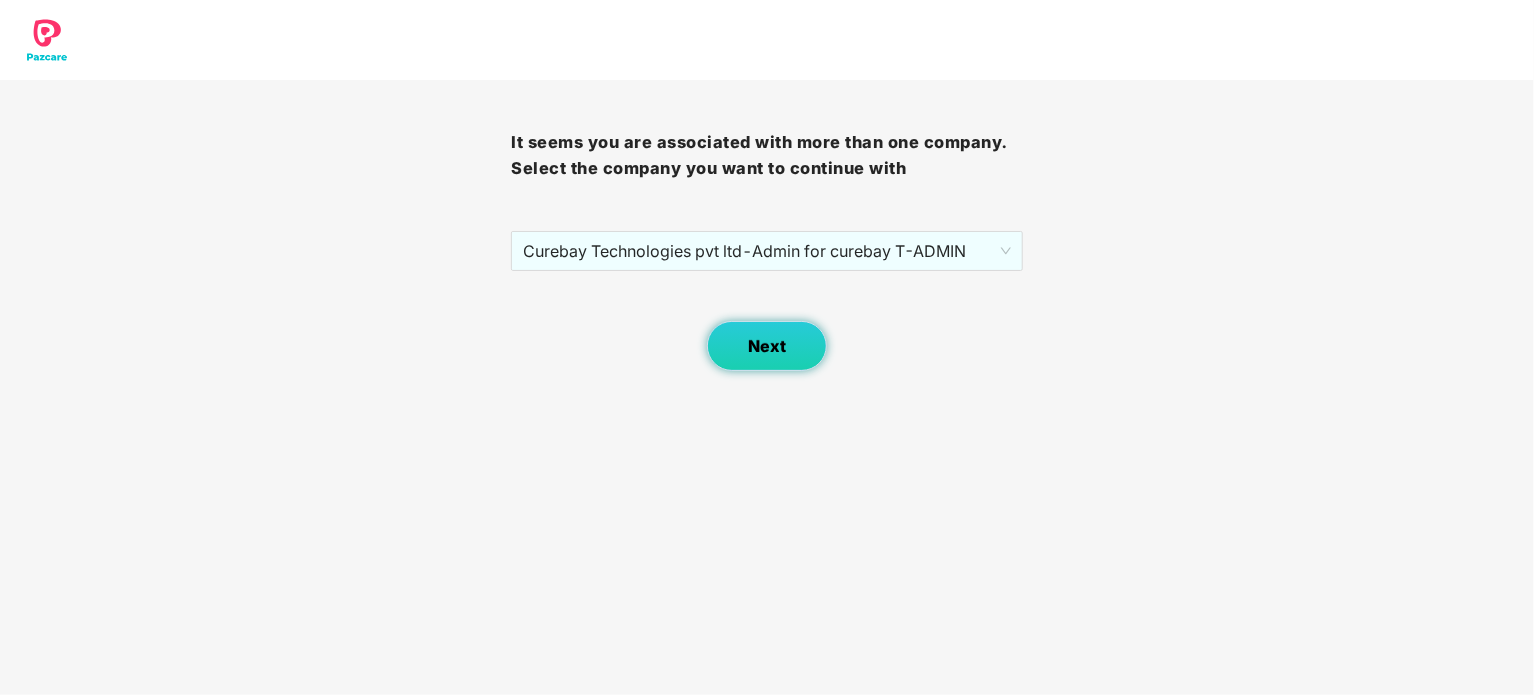 click on "Next" at bounding box center (767, 346) 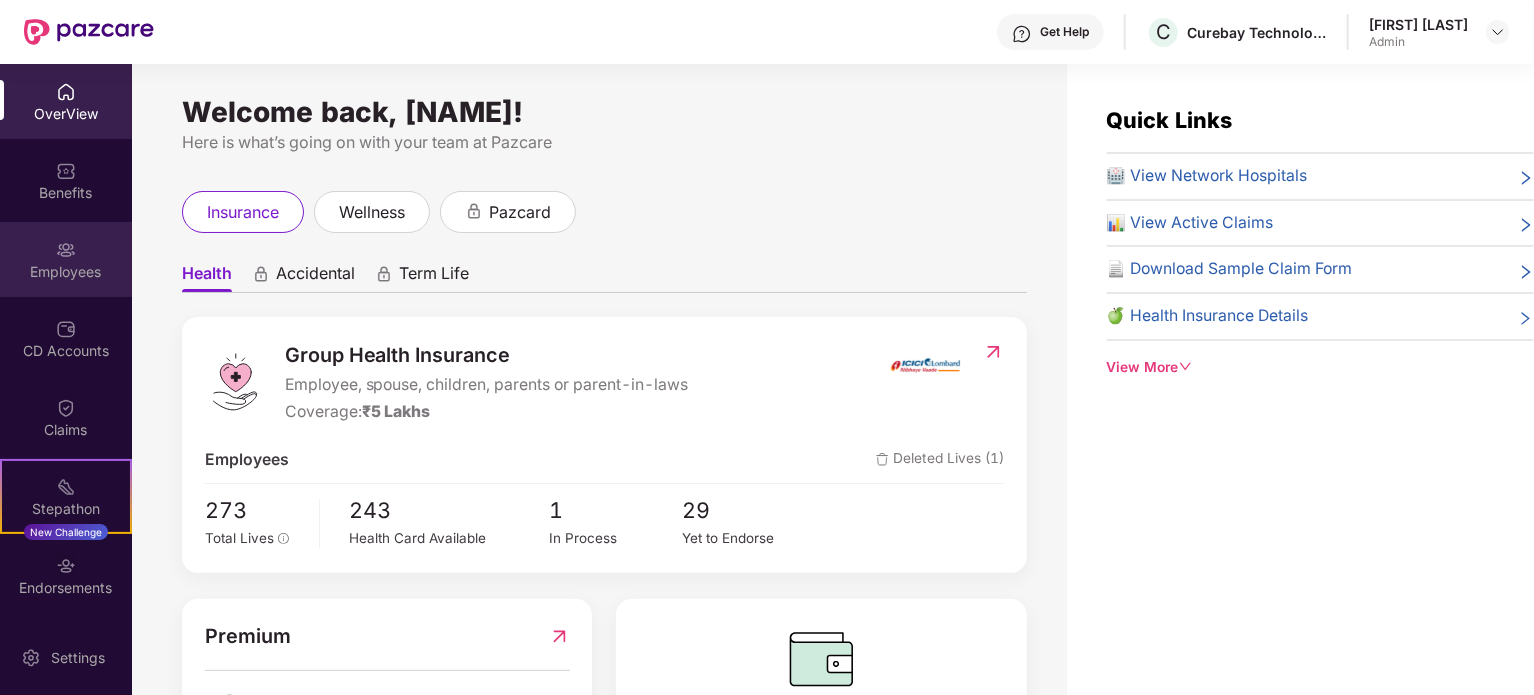 click on "Employees" at bounding box center (66, 272) 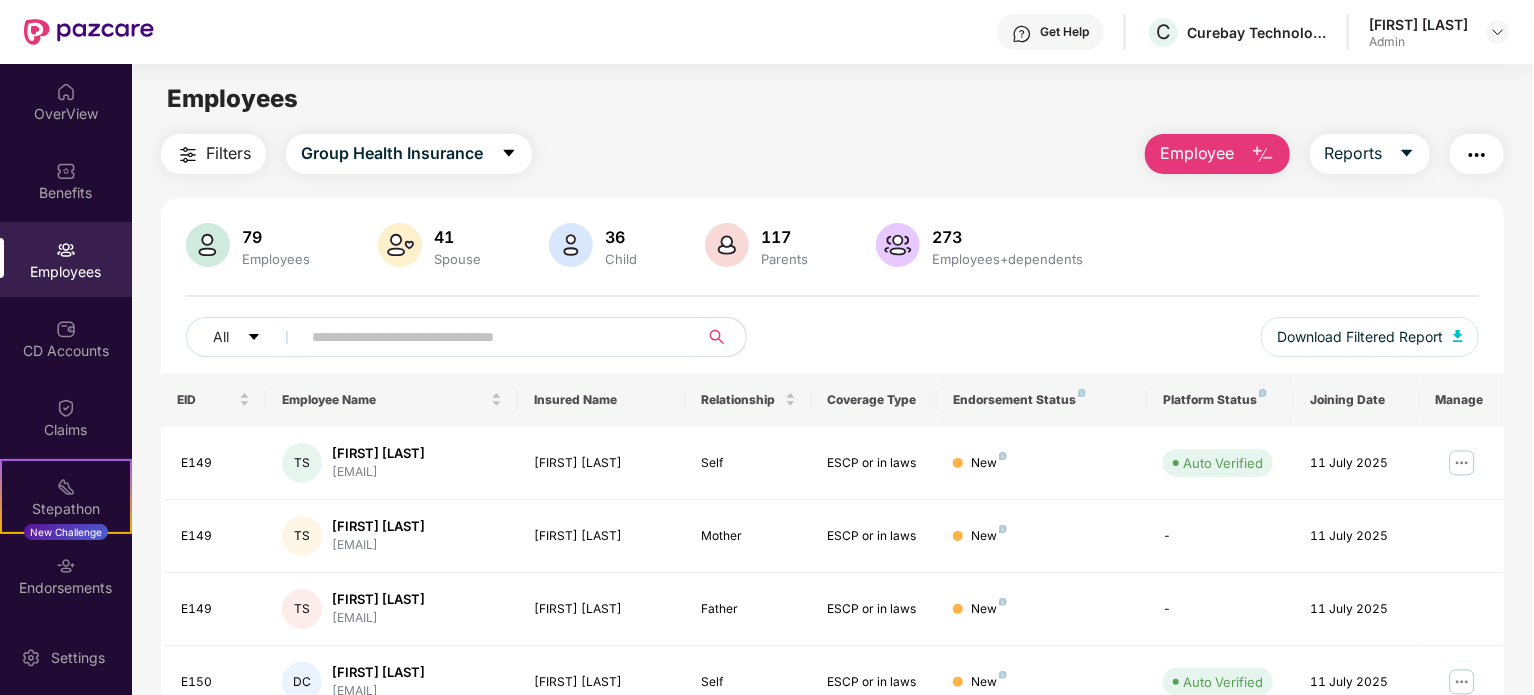 click on "Employee" at bounding box center [1197, 153] 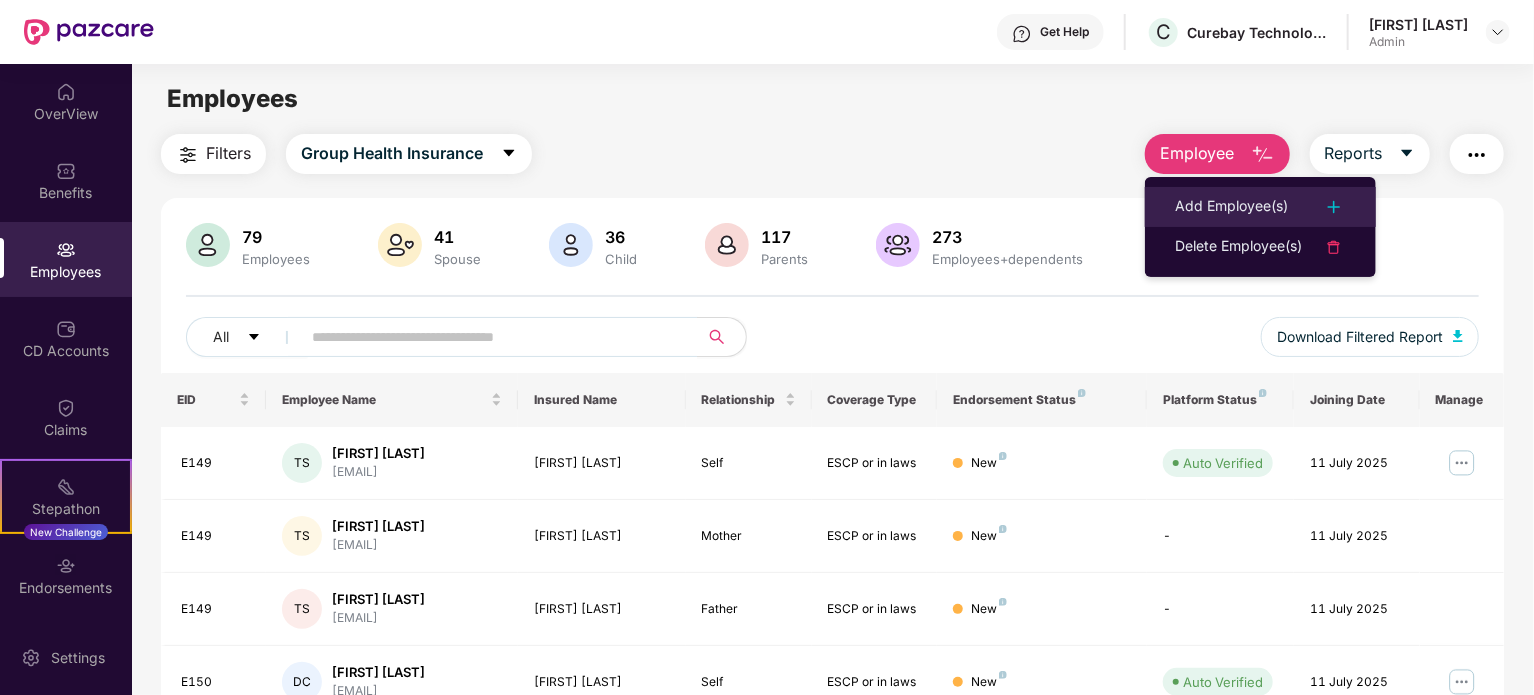 click on "Add Employee(s)" at bounding box center [1231, 207] 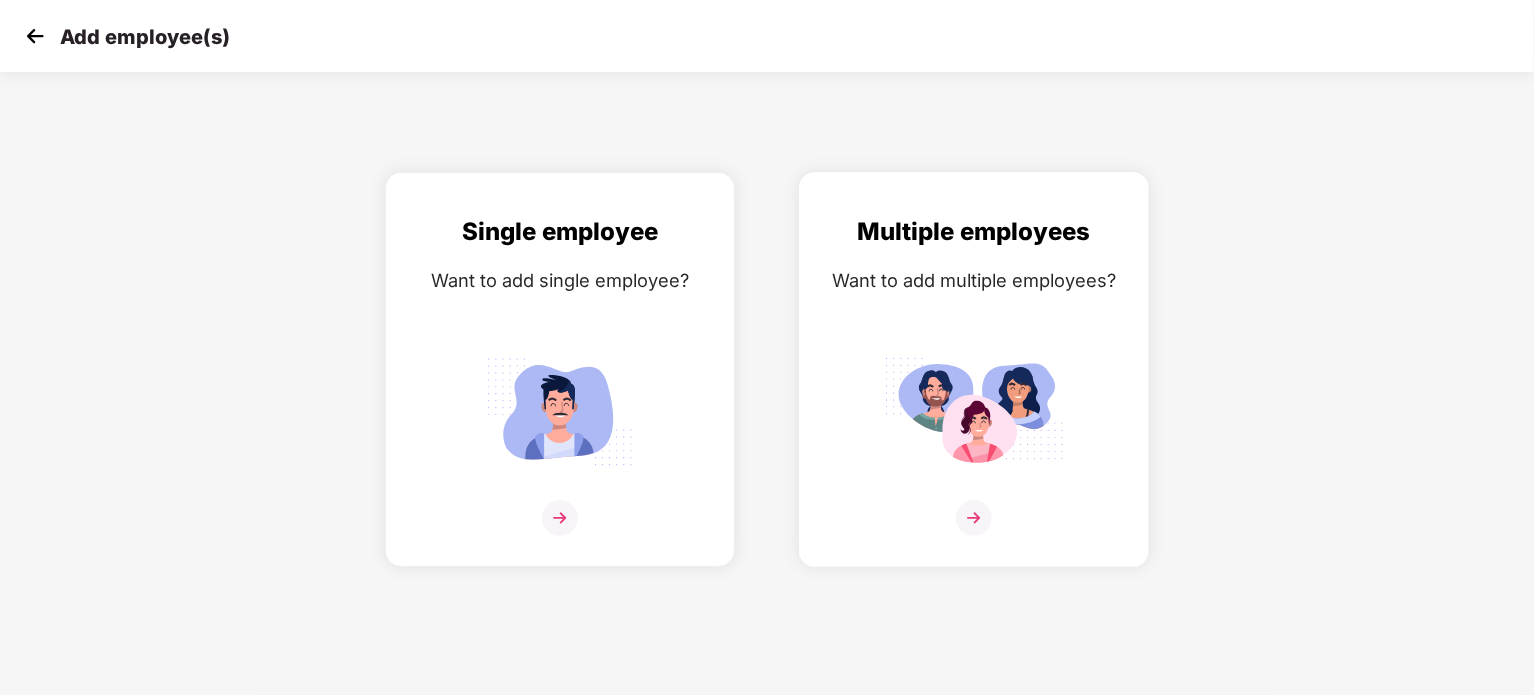 click at bounding box center (974, 411) 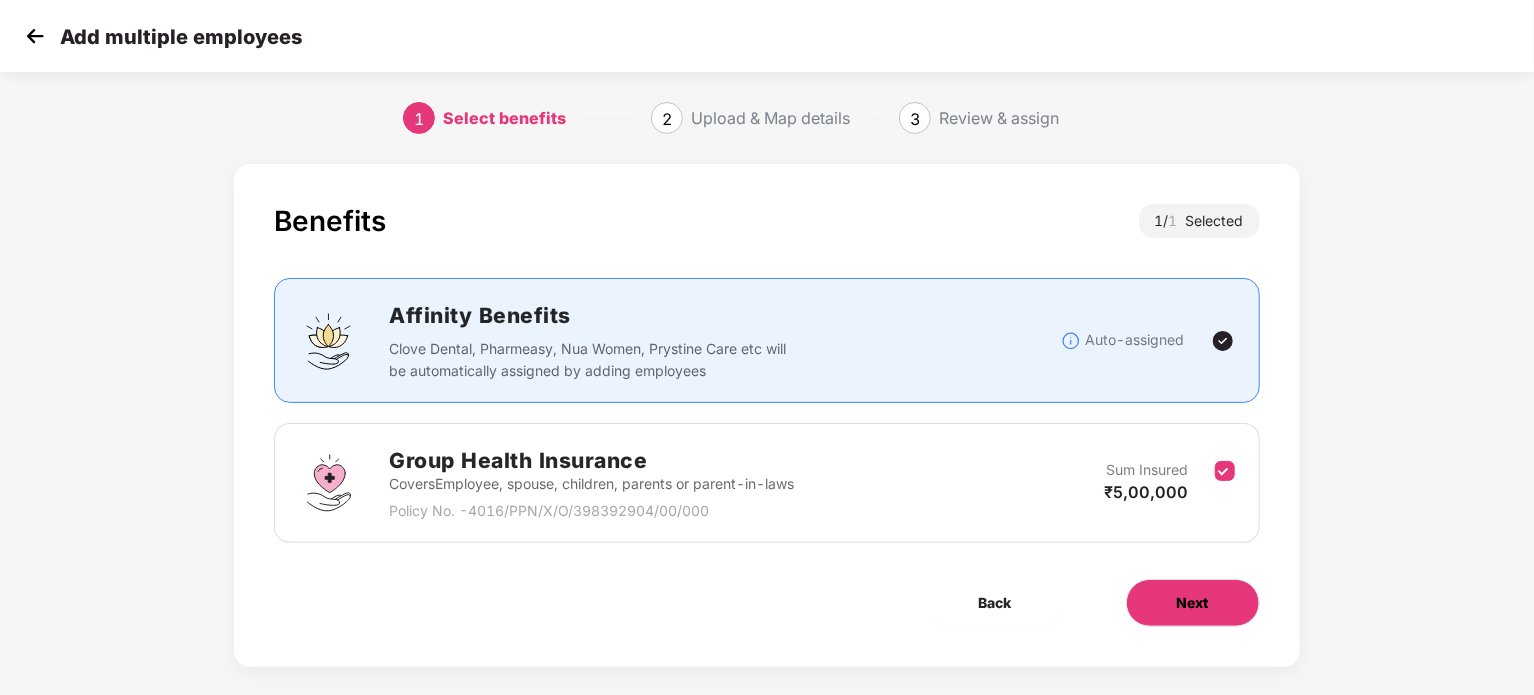 click on "Next" at bounding box center (1193, 603) 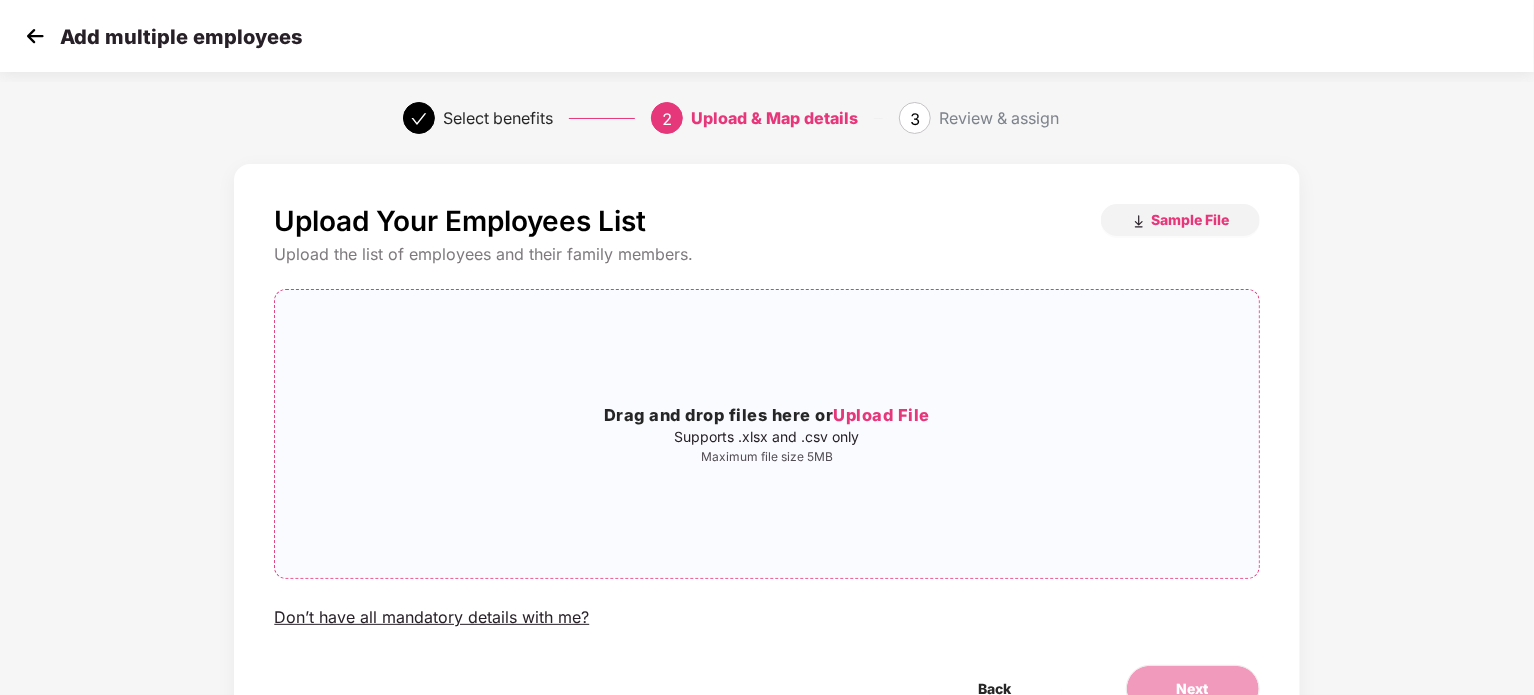 click on "Maximum file size 5MB" at bounding box center (766, 457) 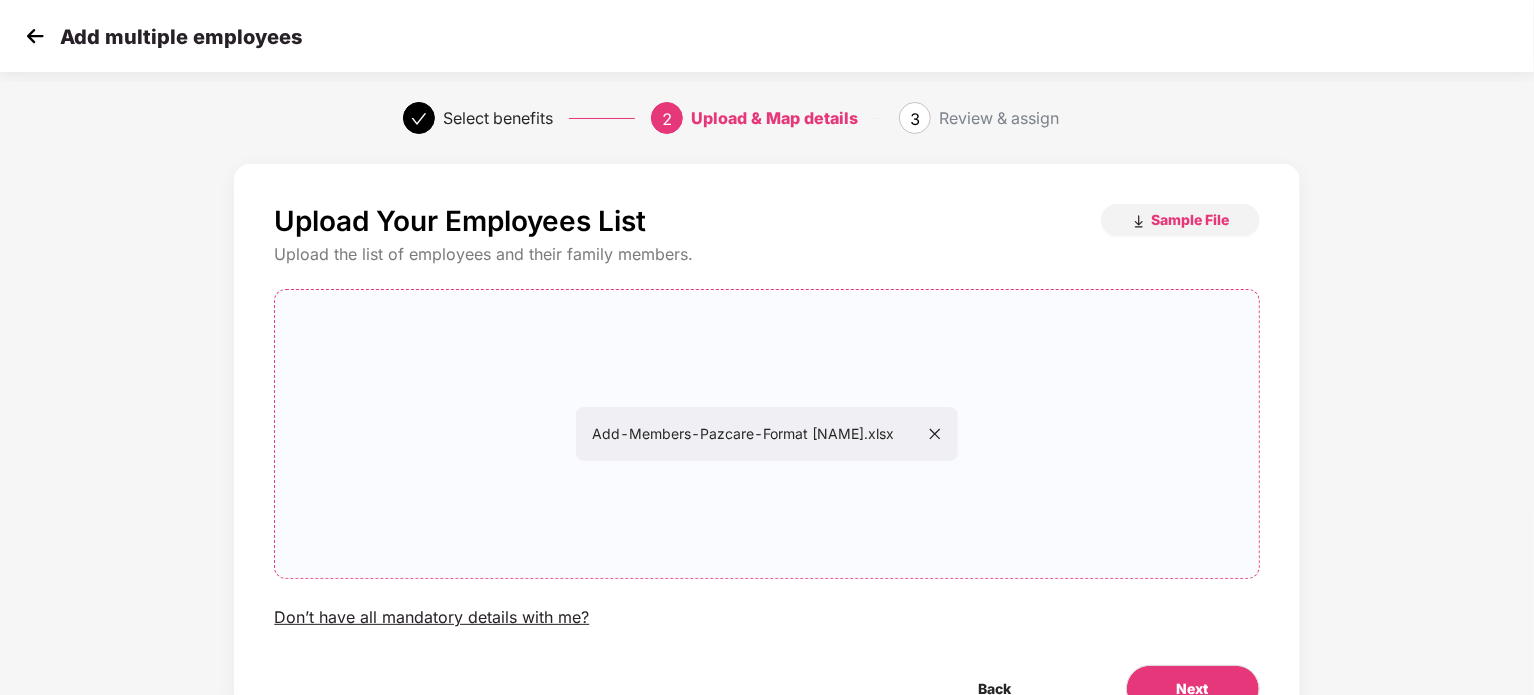 scroll, scrollTop: 108, scrollLeft: 0, axis: vertical 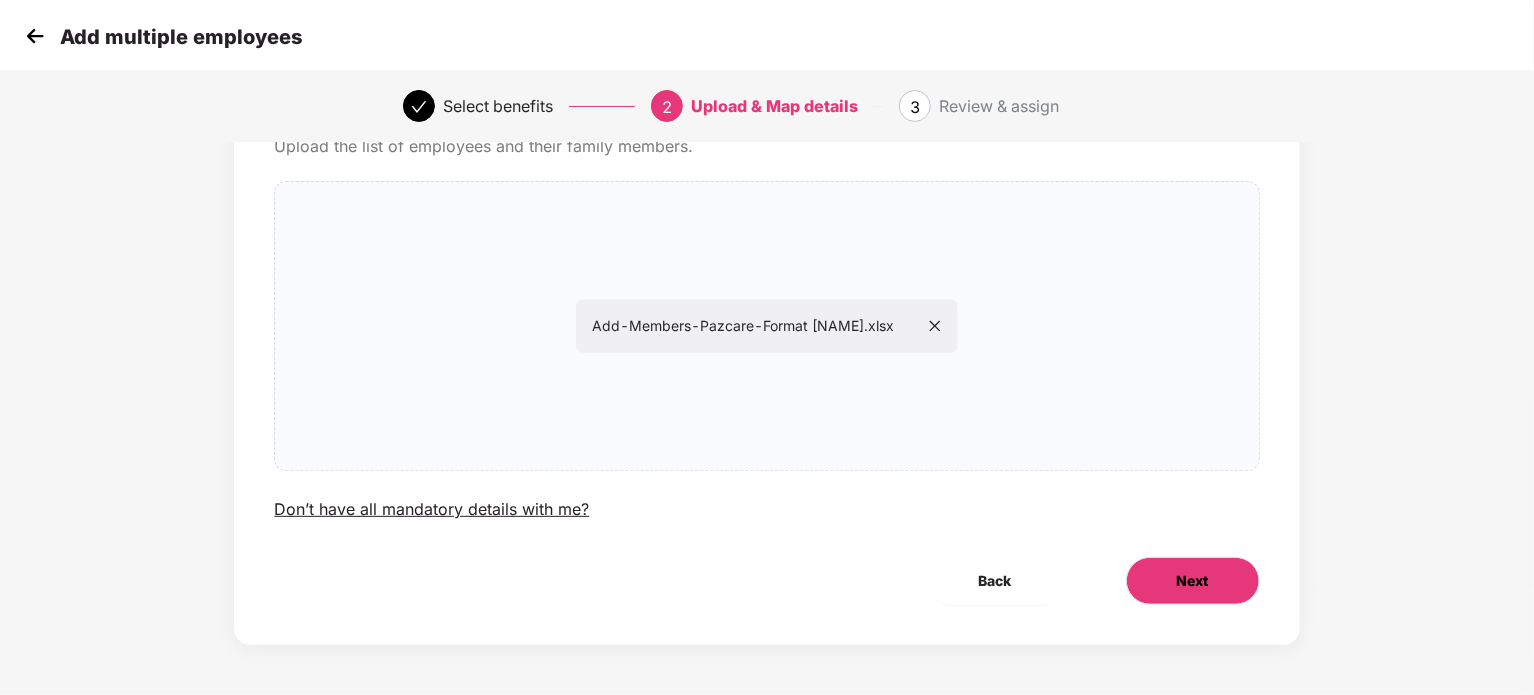 click on "Next" at bounding box center (1193, 581) 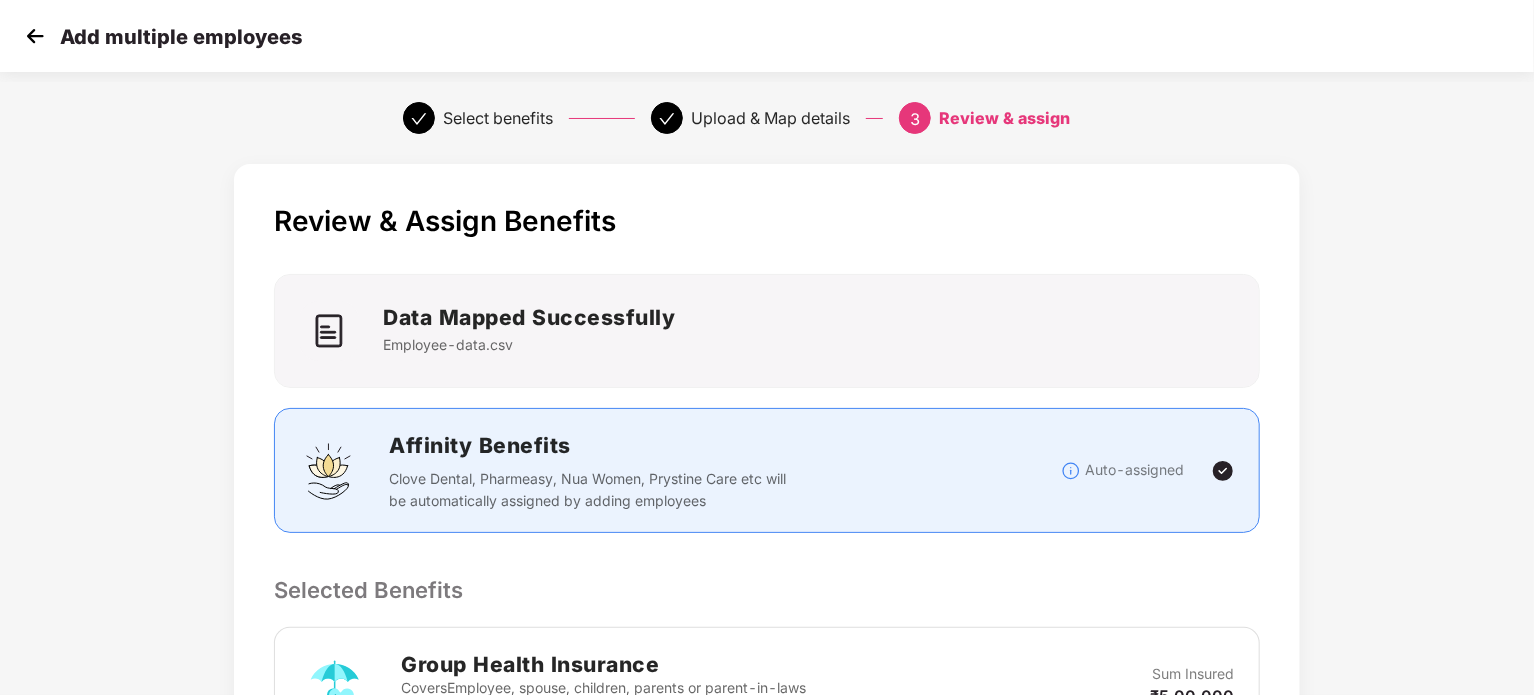 scroll, scrollTop: 418, scrollLeft: 0, axis: vertical 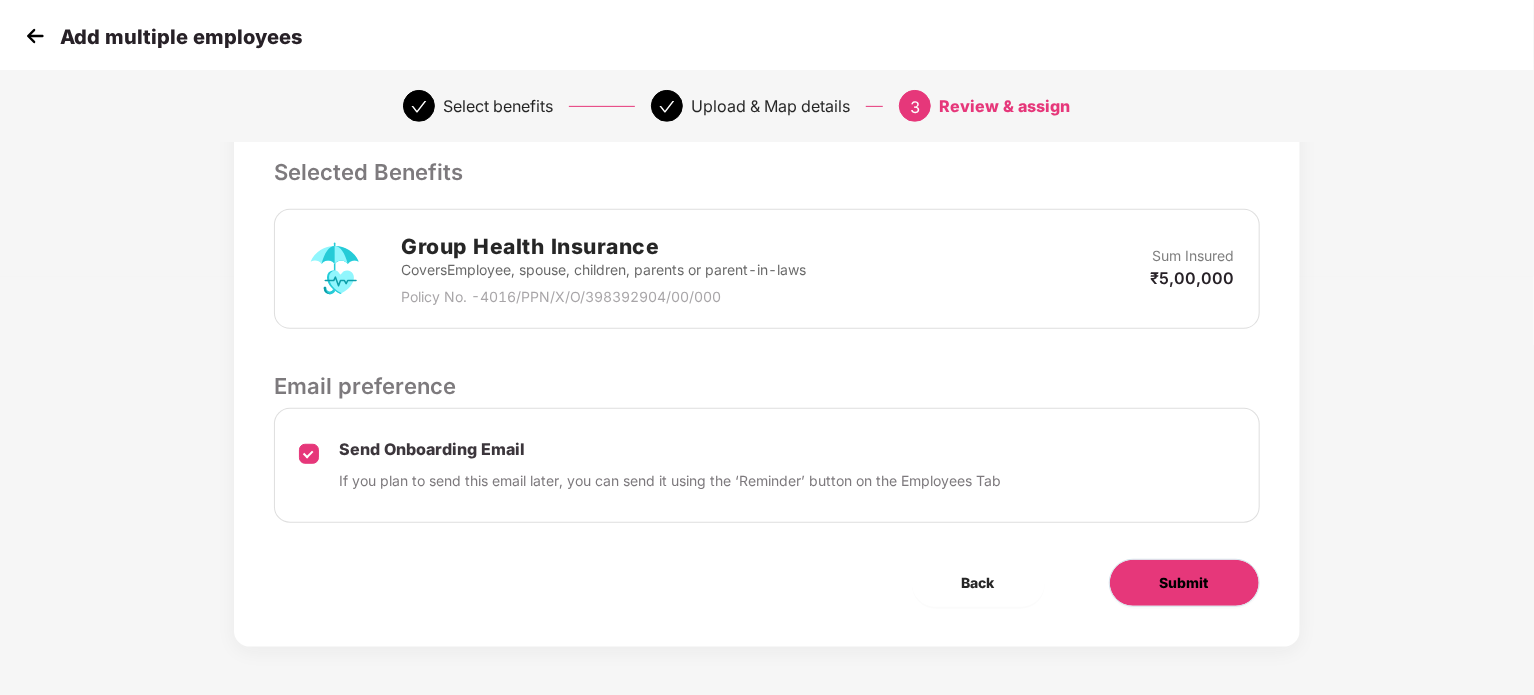 click on "Submit" at bounding box center [1184, 583] 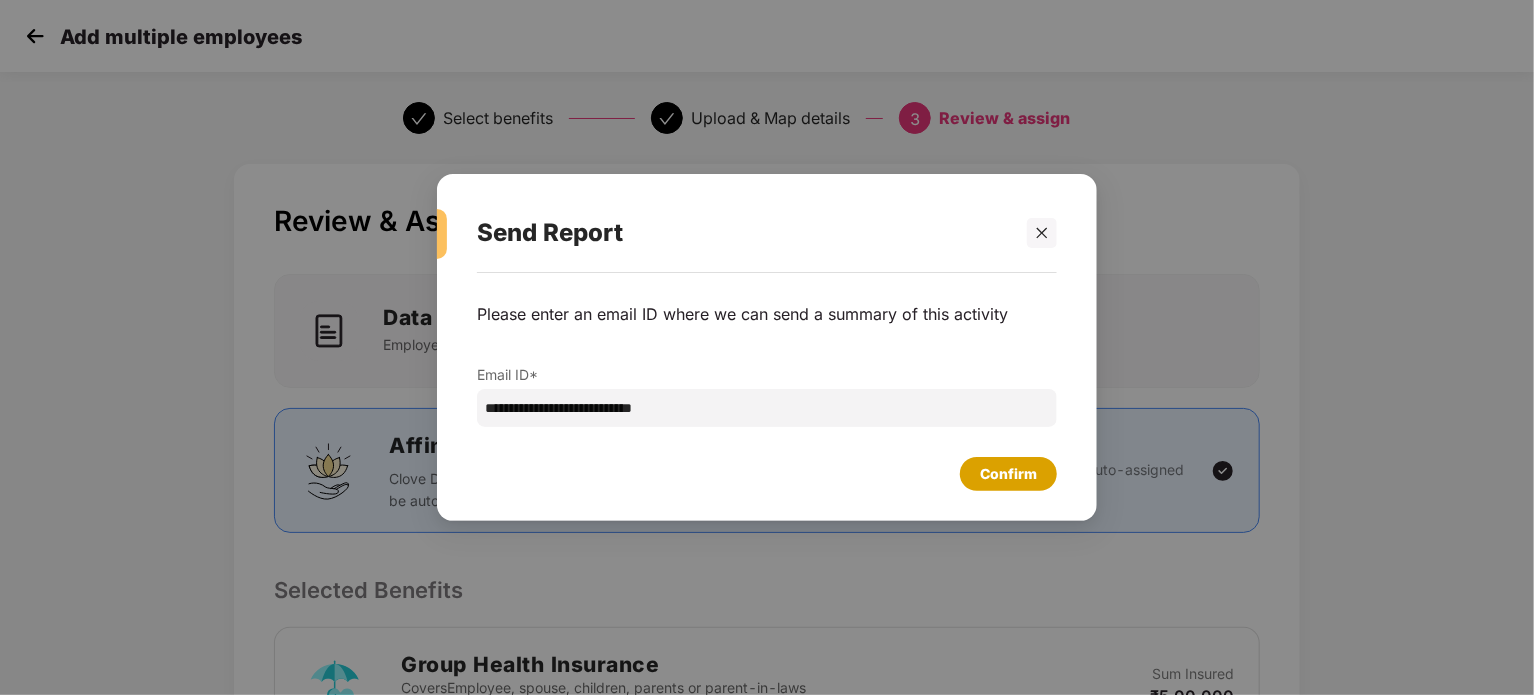 click on "Confirm" at bounding box center [1008, 474] 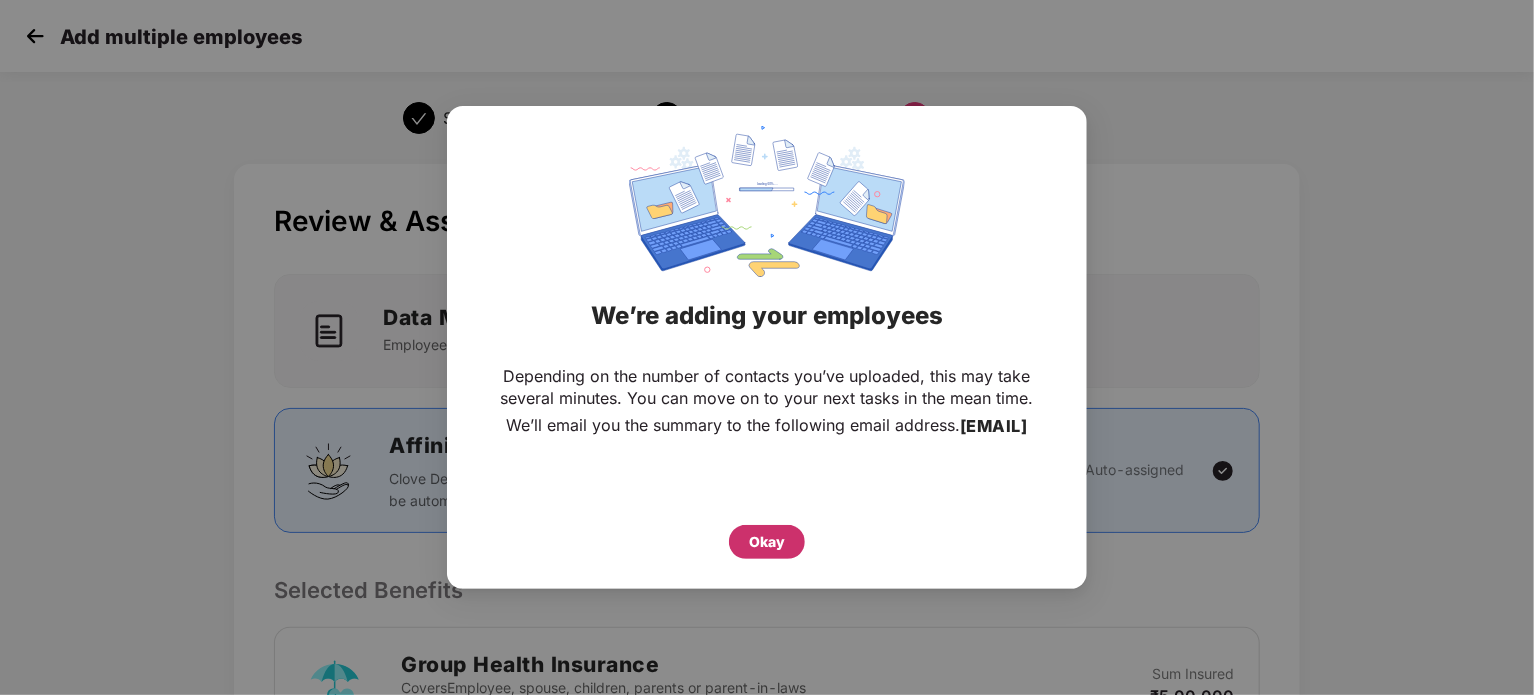 click on "Okay" at bounding box center [767, 542] 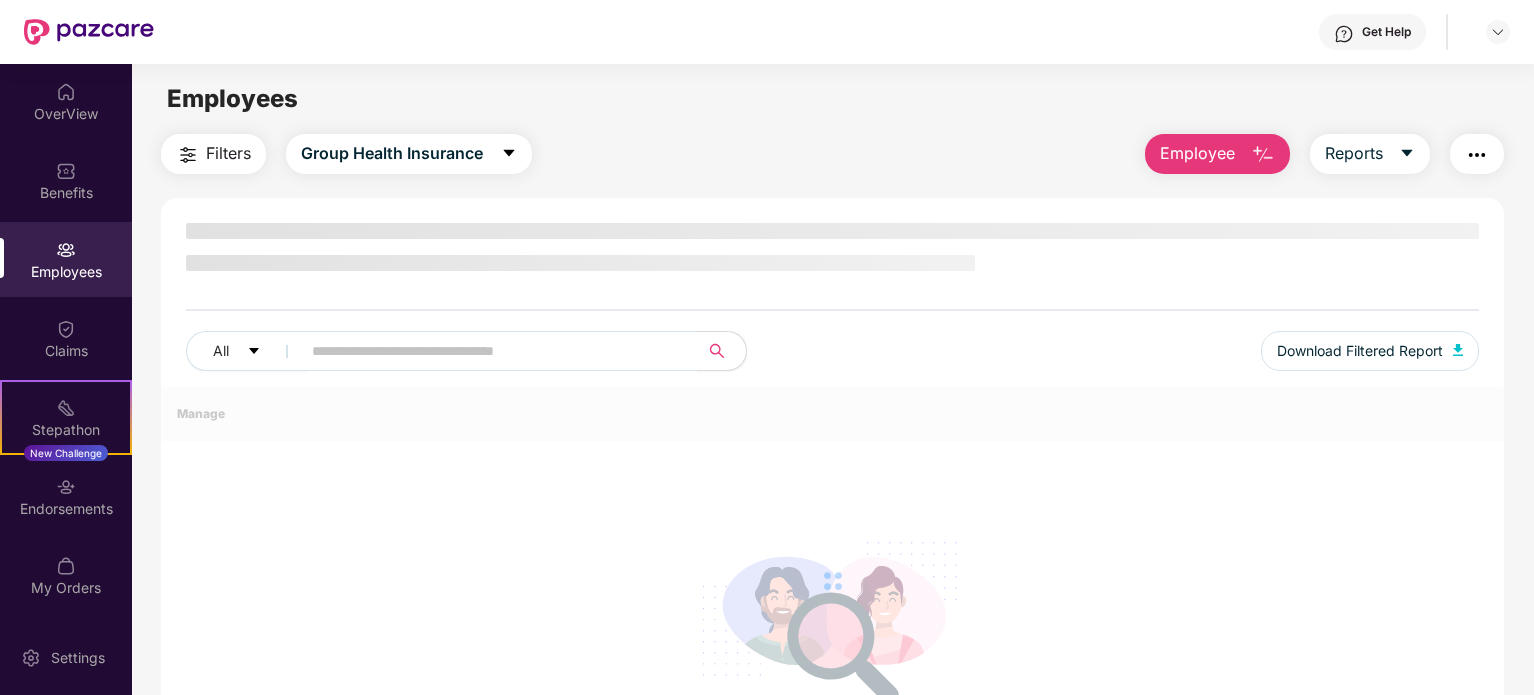scroll, scrollTop: 0, scrollLeft: 0, axis: both 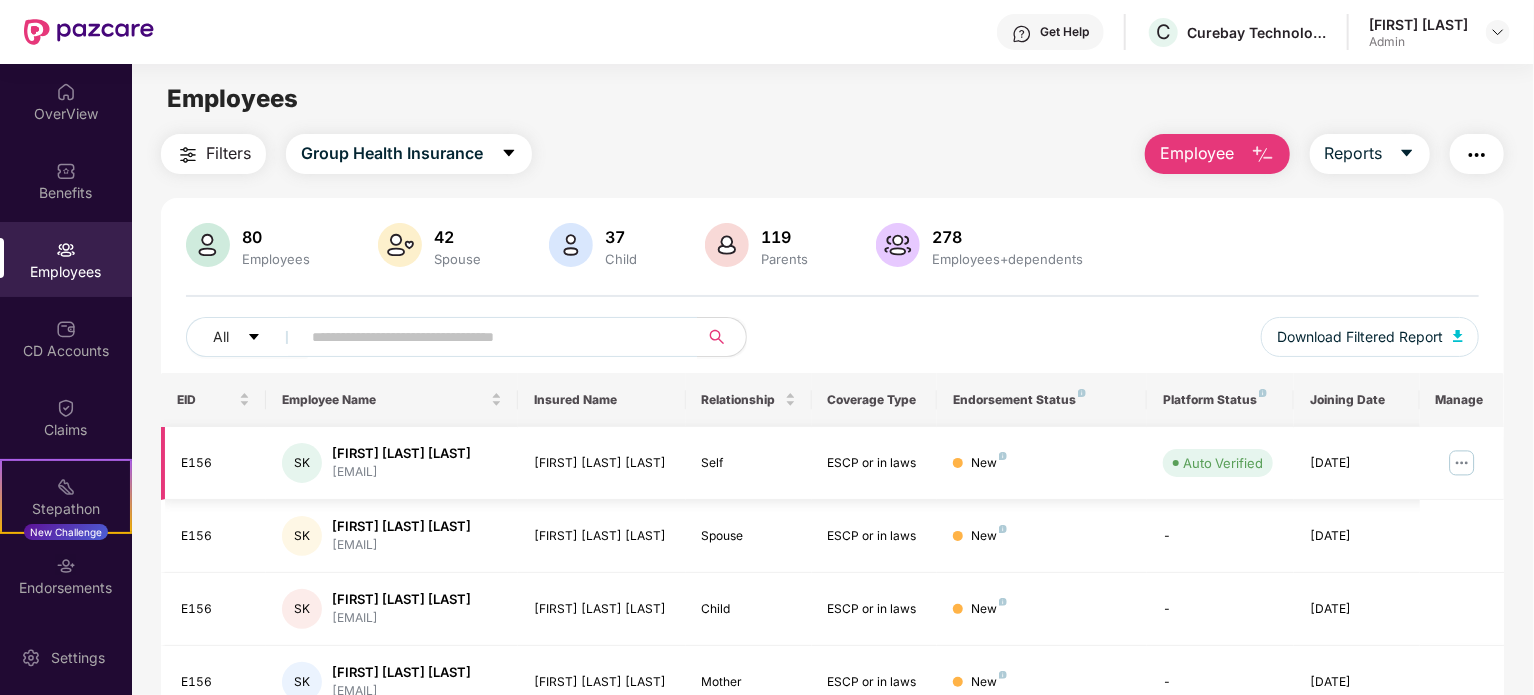 click at bounding box center [1462, 463] 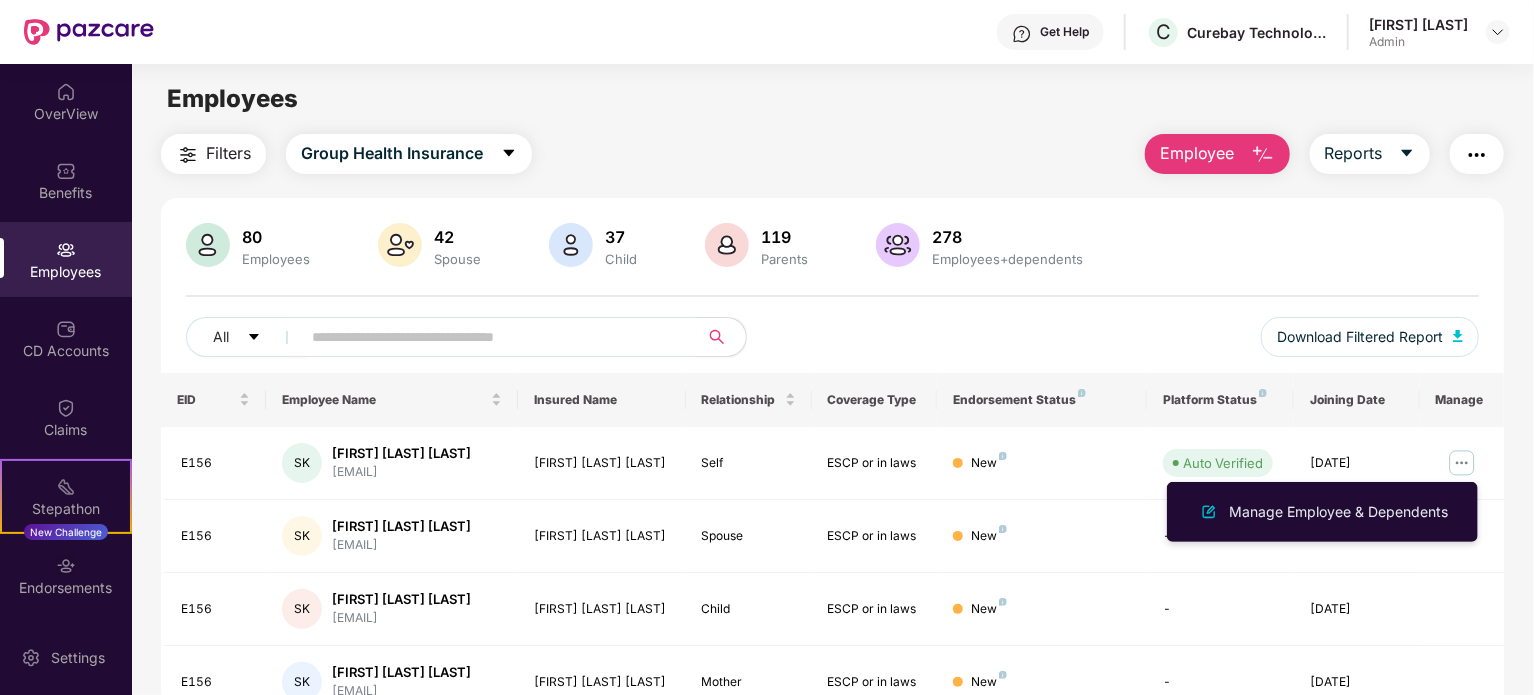 click at bounding box center (1477, 155) 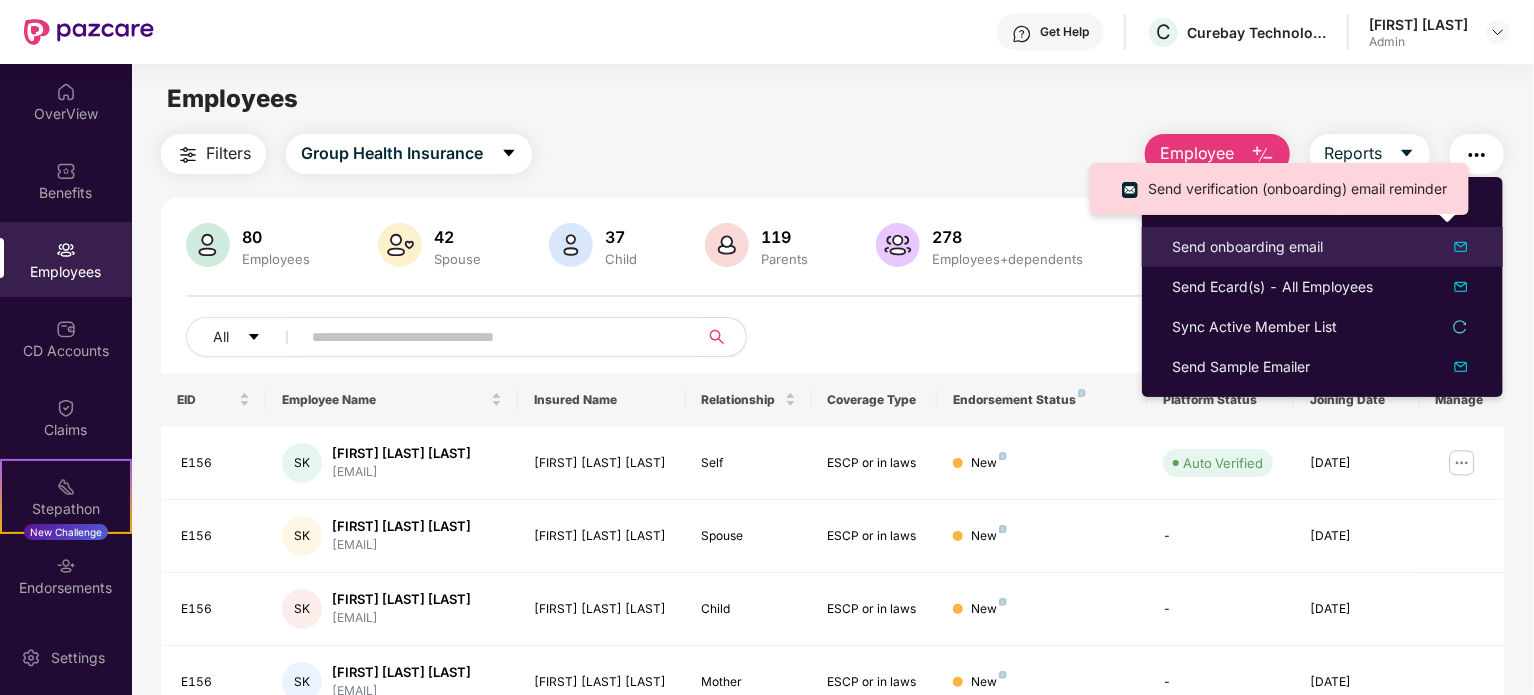 click on "Send onboarding email" at bounding box center [1322, 247] 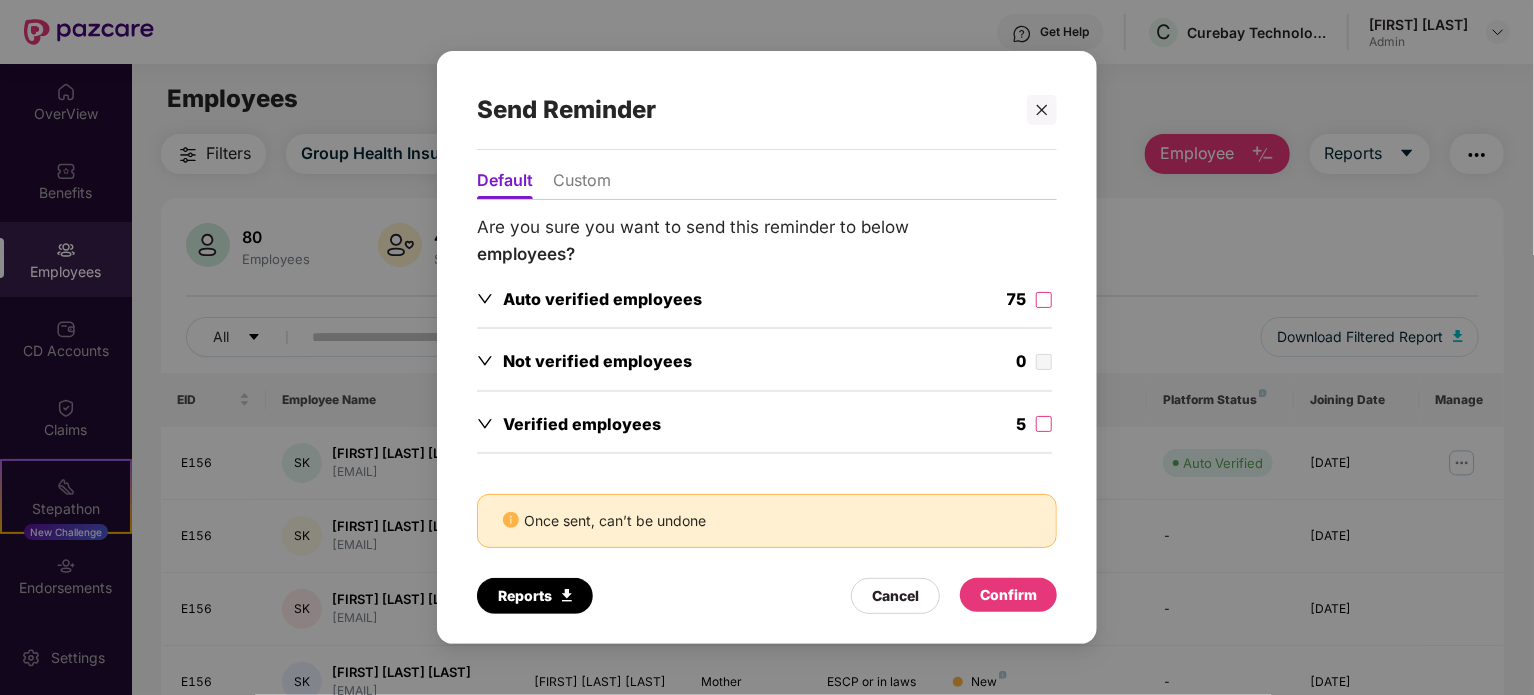 click on "Custom" at bounding box center (582, 184) 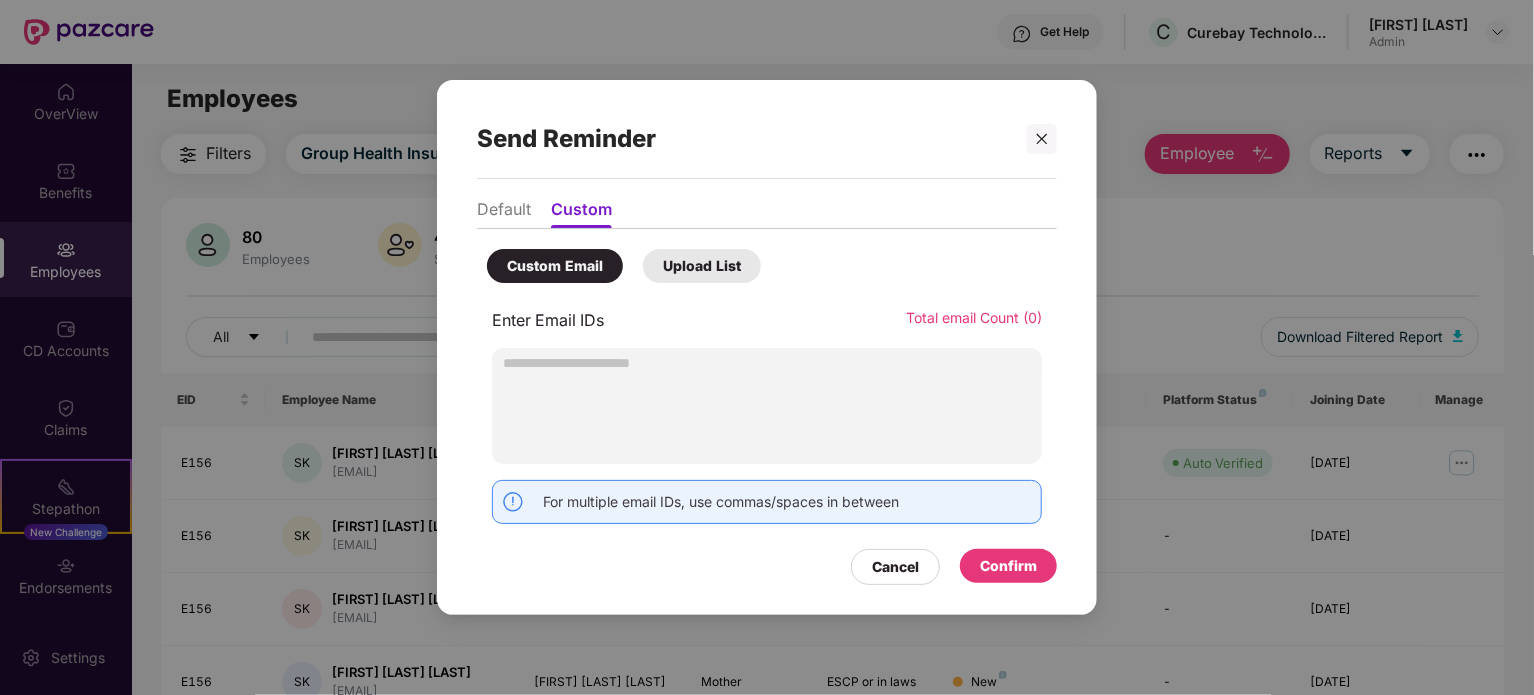 click at bounding box center [767, 363] 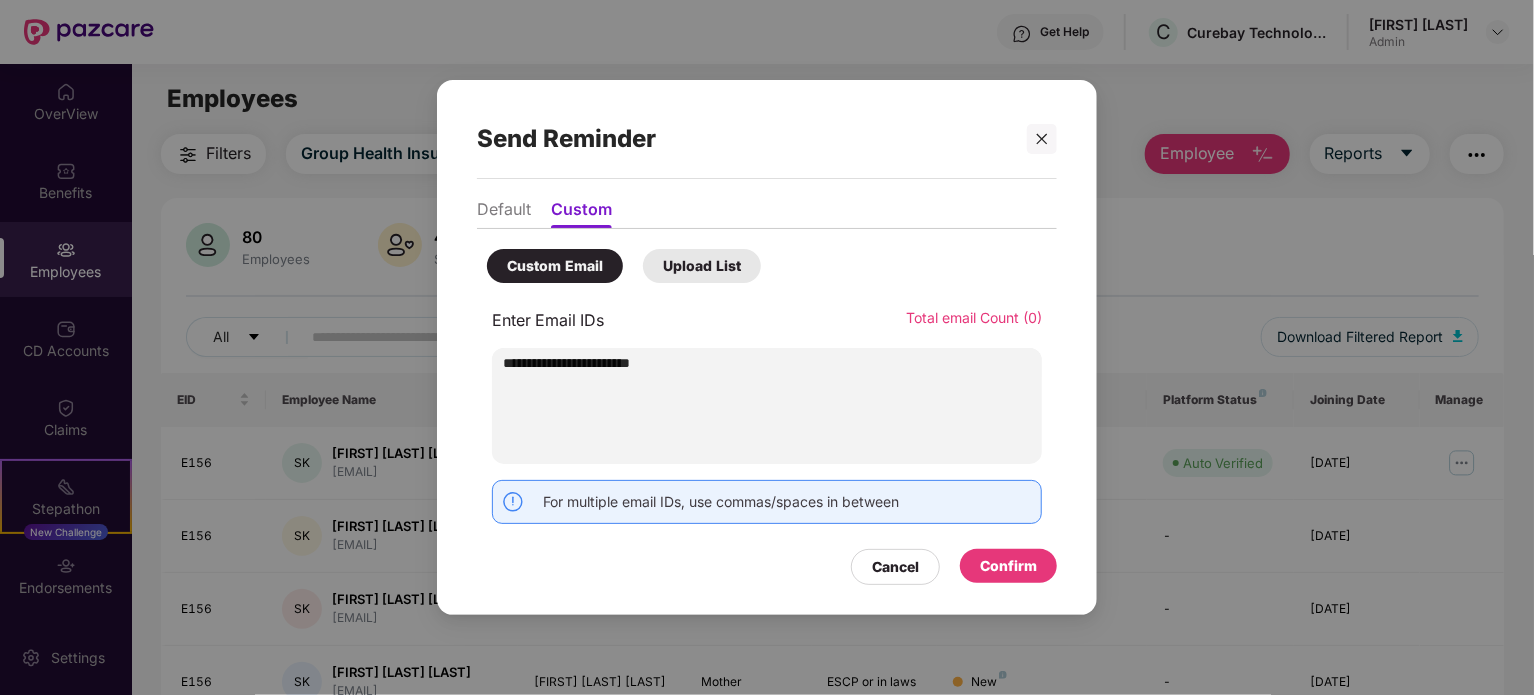 click on "Confirm" at bounding box center [1008, 566] 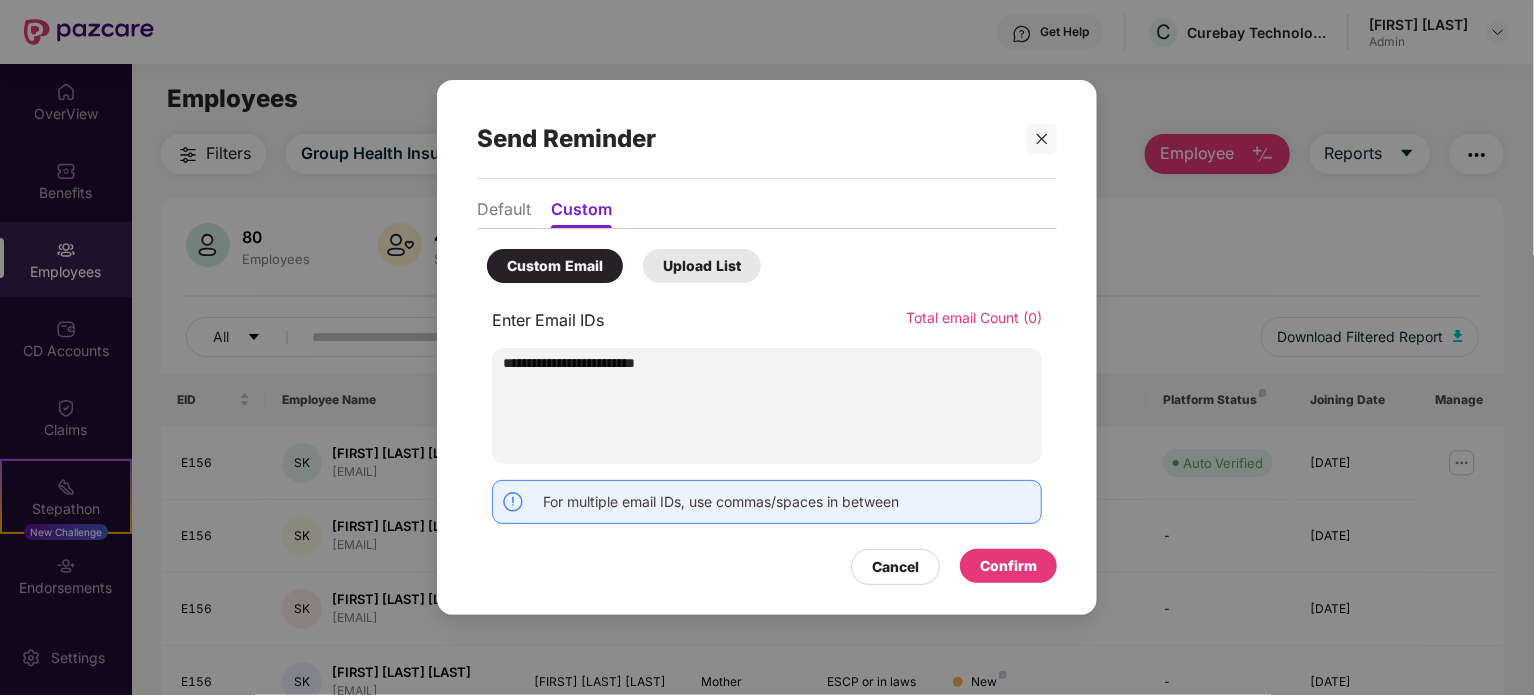 type on "**********" 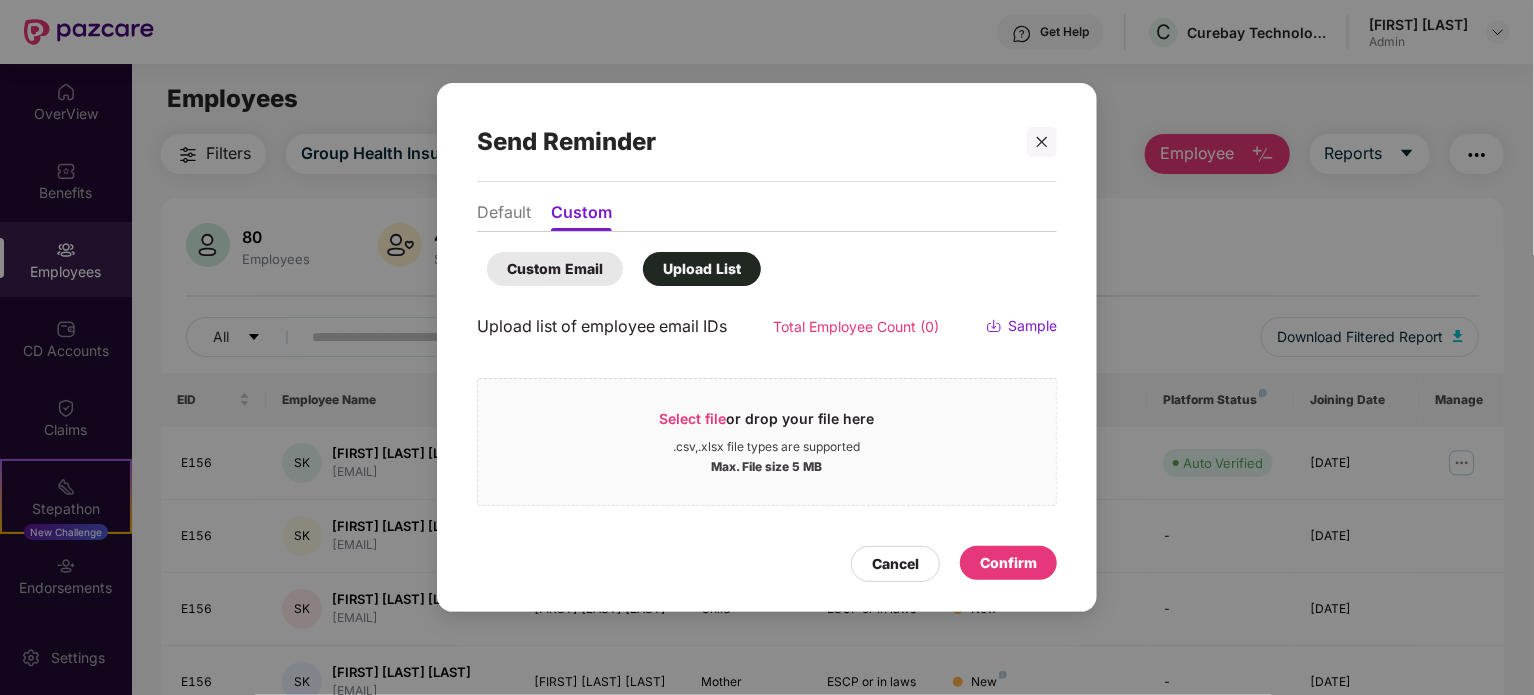 click on "Default" at bounding box center (504, 216) 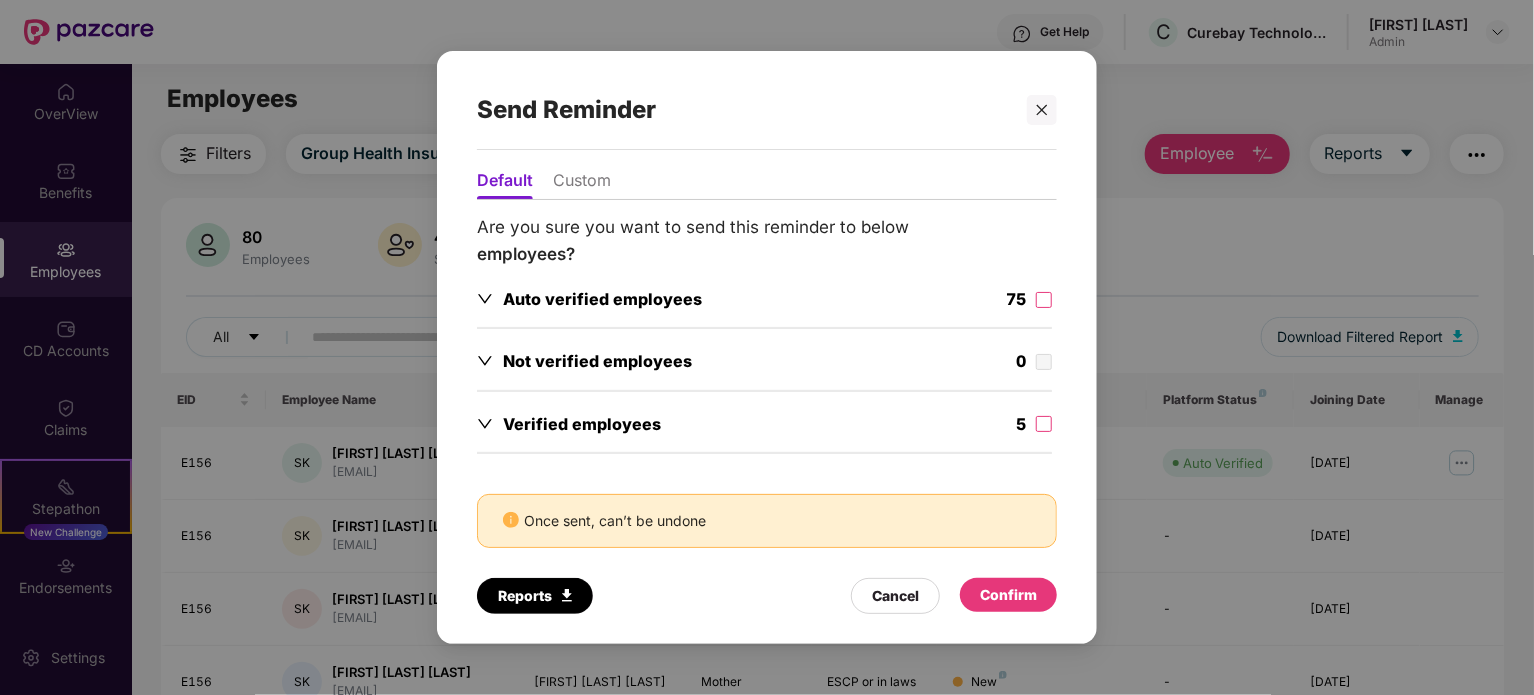 click on "Auto verified employees" at bounding box center (602, 299) 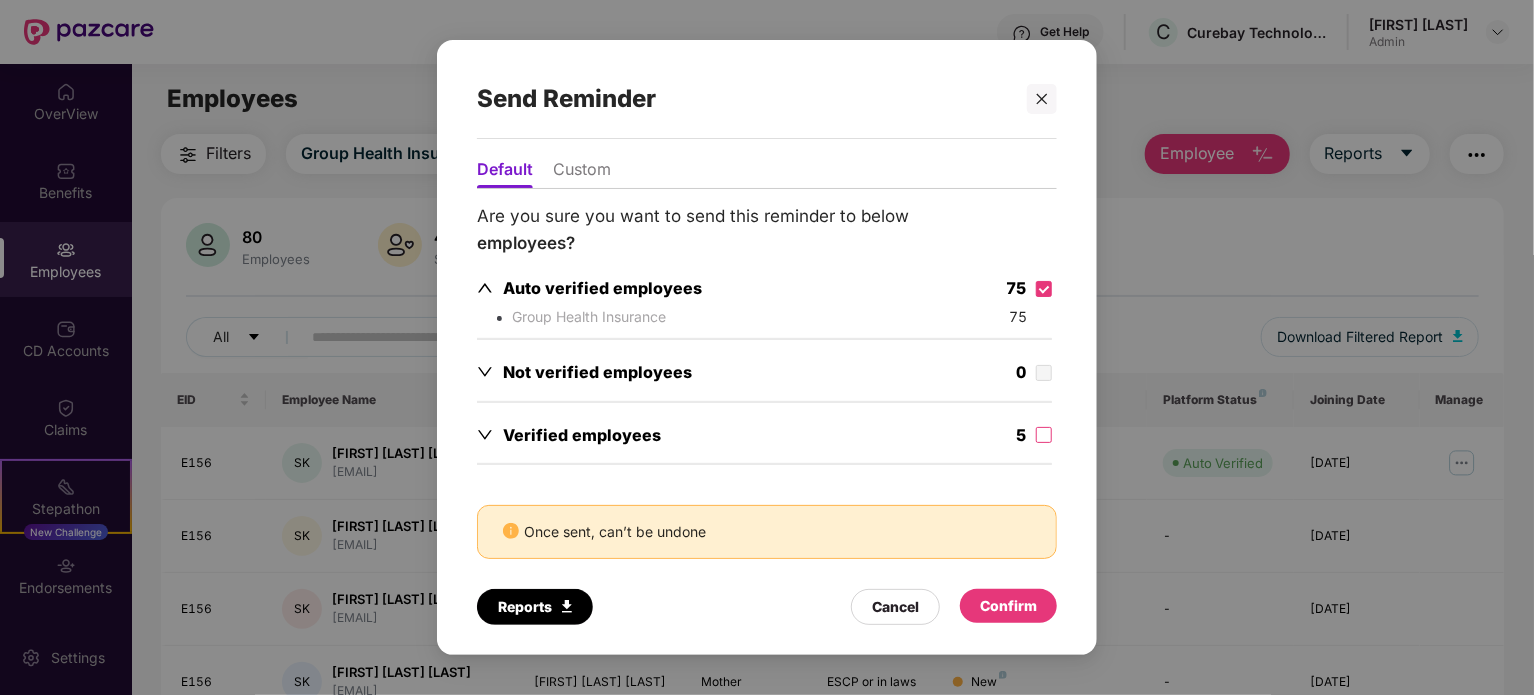 click on "Verified employees" at bounding box center [569, 435] 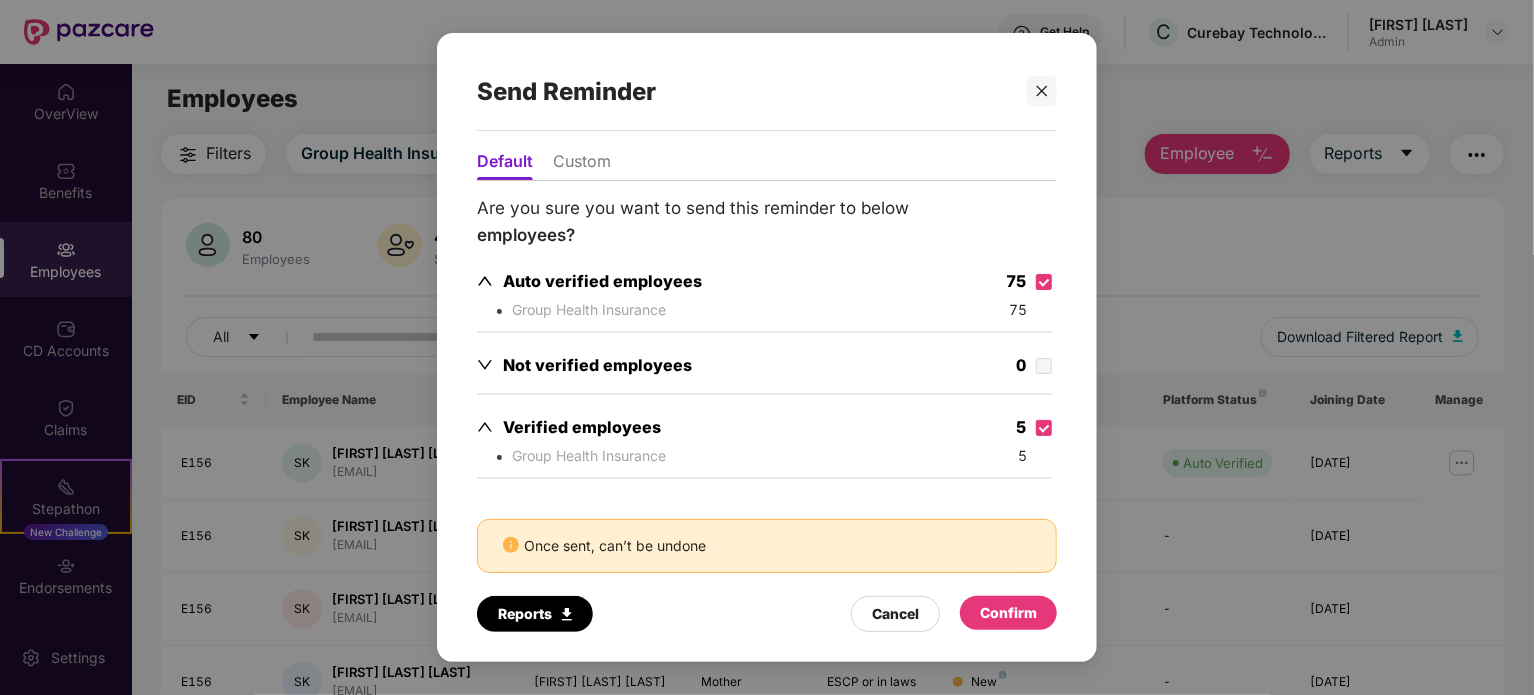 click on "Confirm" at bounding box center [1008, 613] 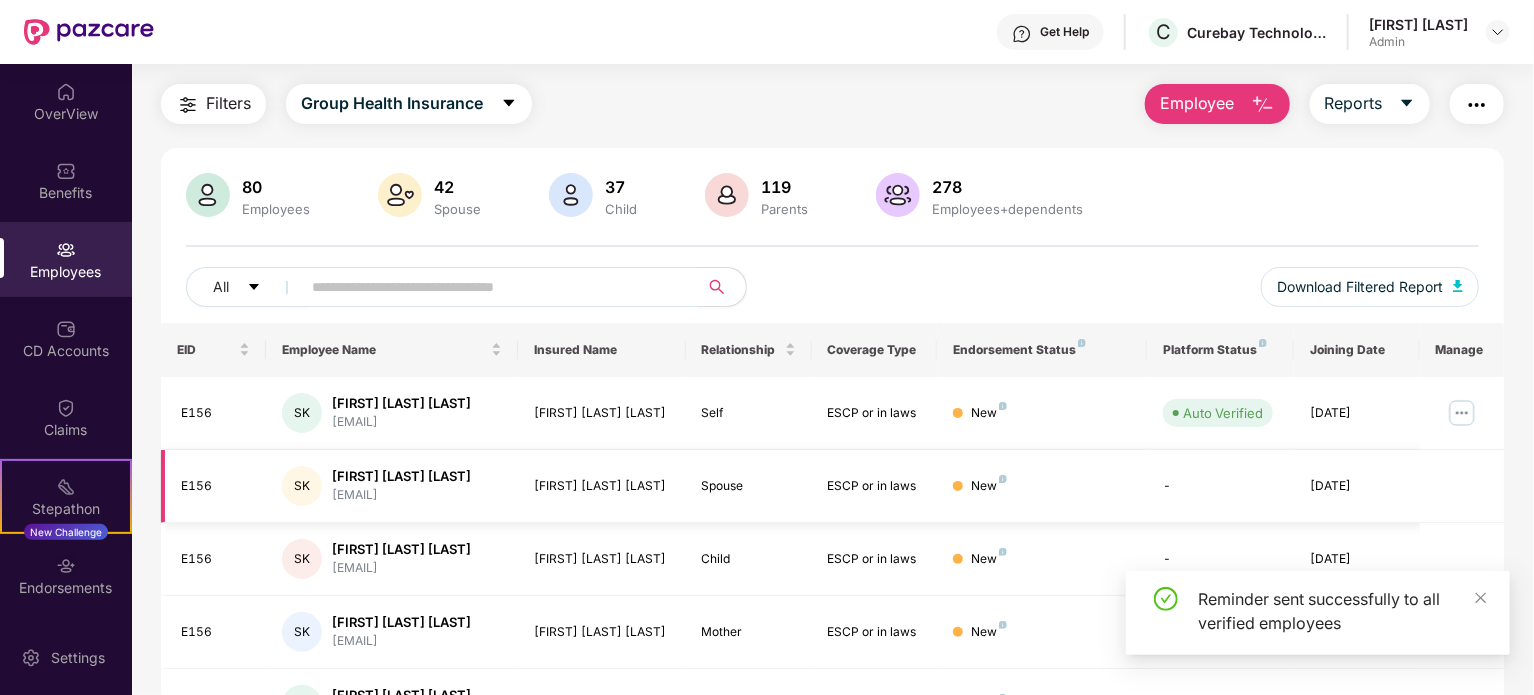 scroll, scrollTop: 0, scrollLeft: 0, axis: both 